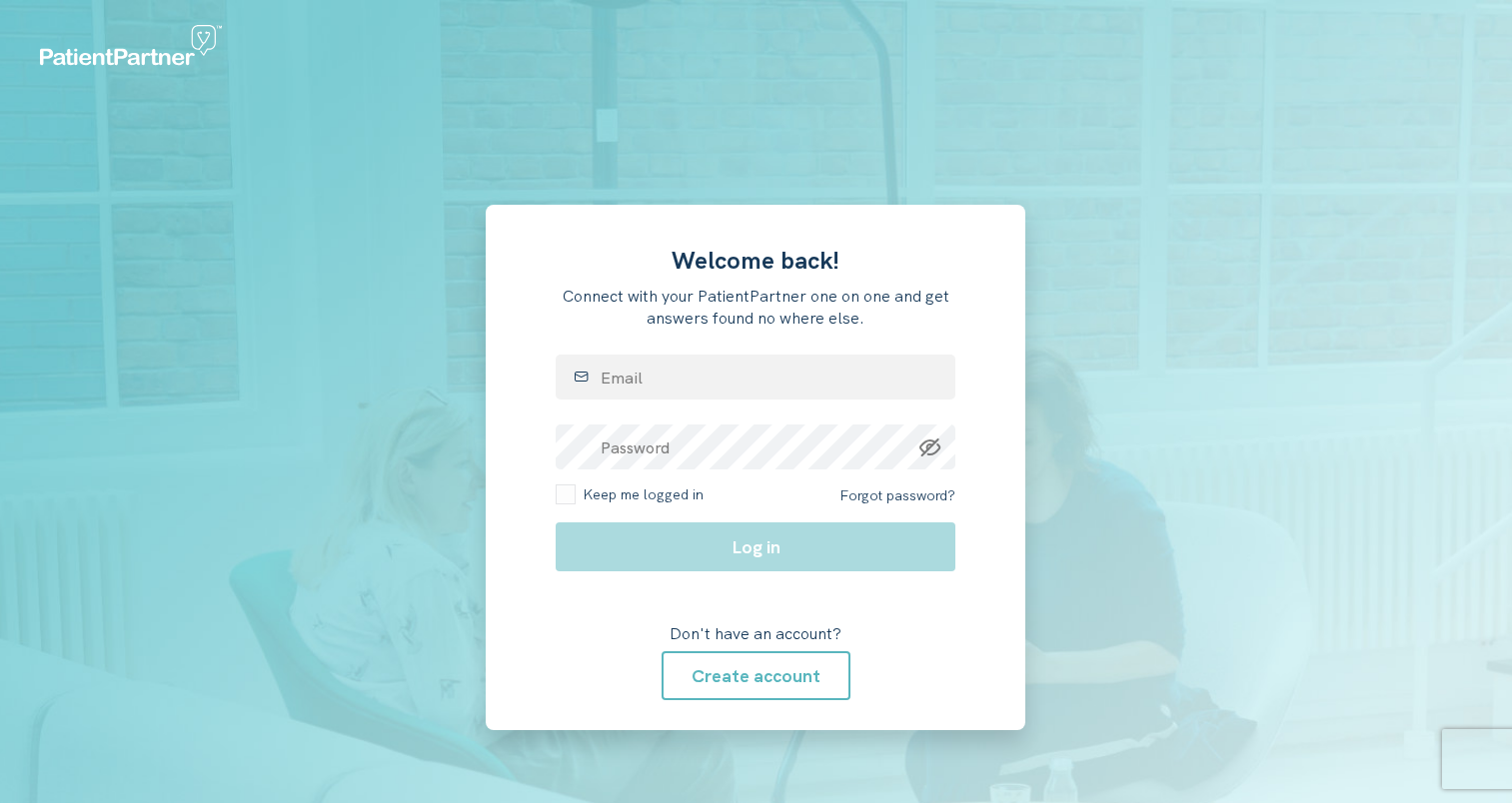 scroll, scrollTop: 0, scrollLeft: 0, axis: both 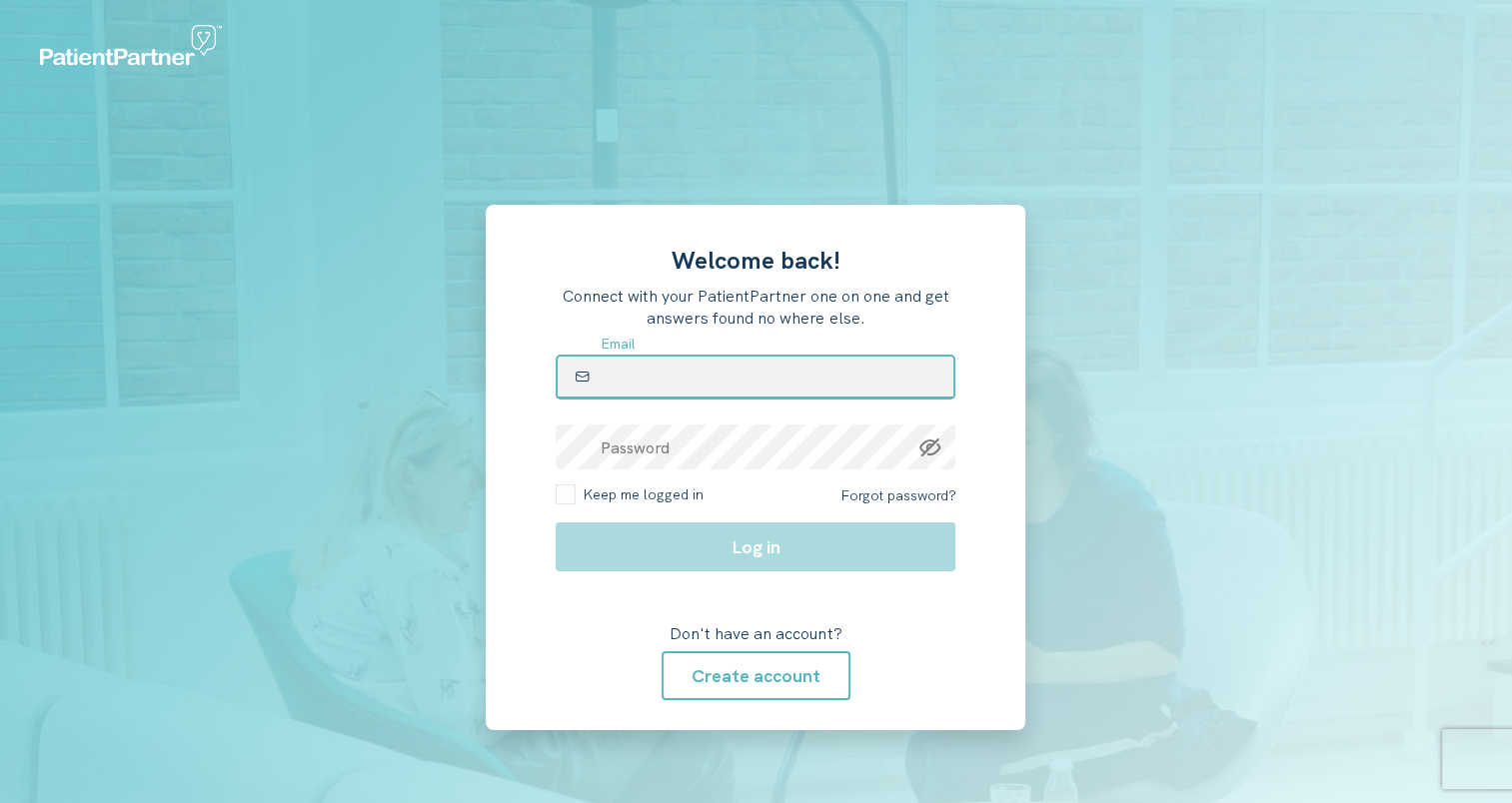 click at bounding box center [756, 377] 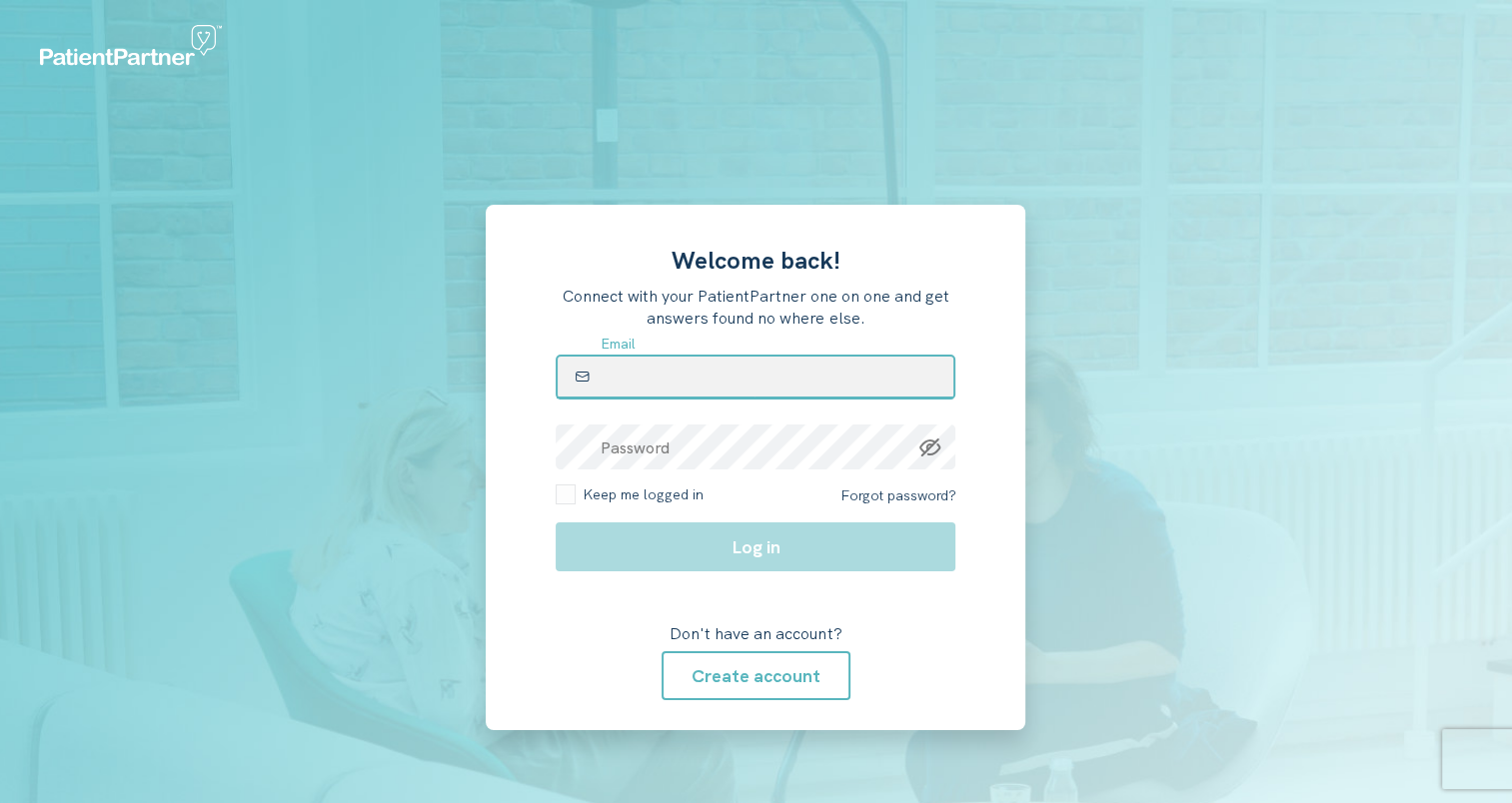 click at bounding box center (756, 377) 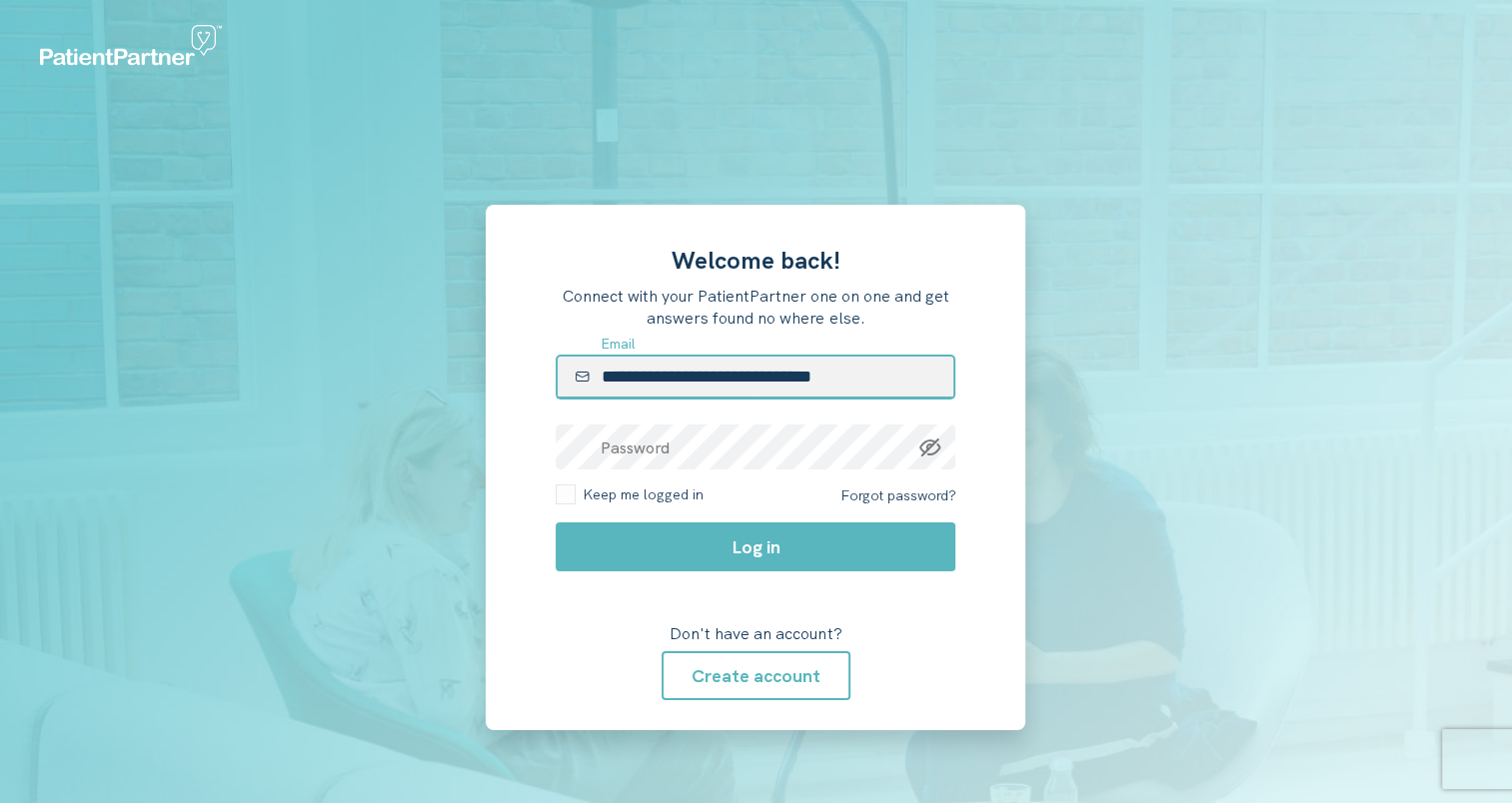 type on "**********" 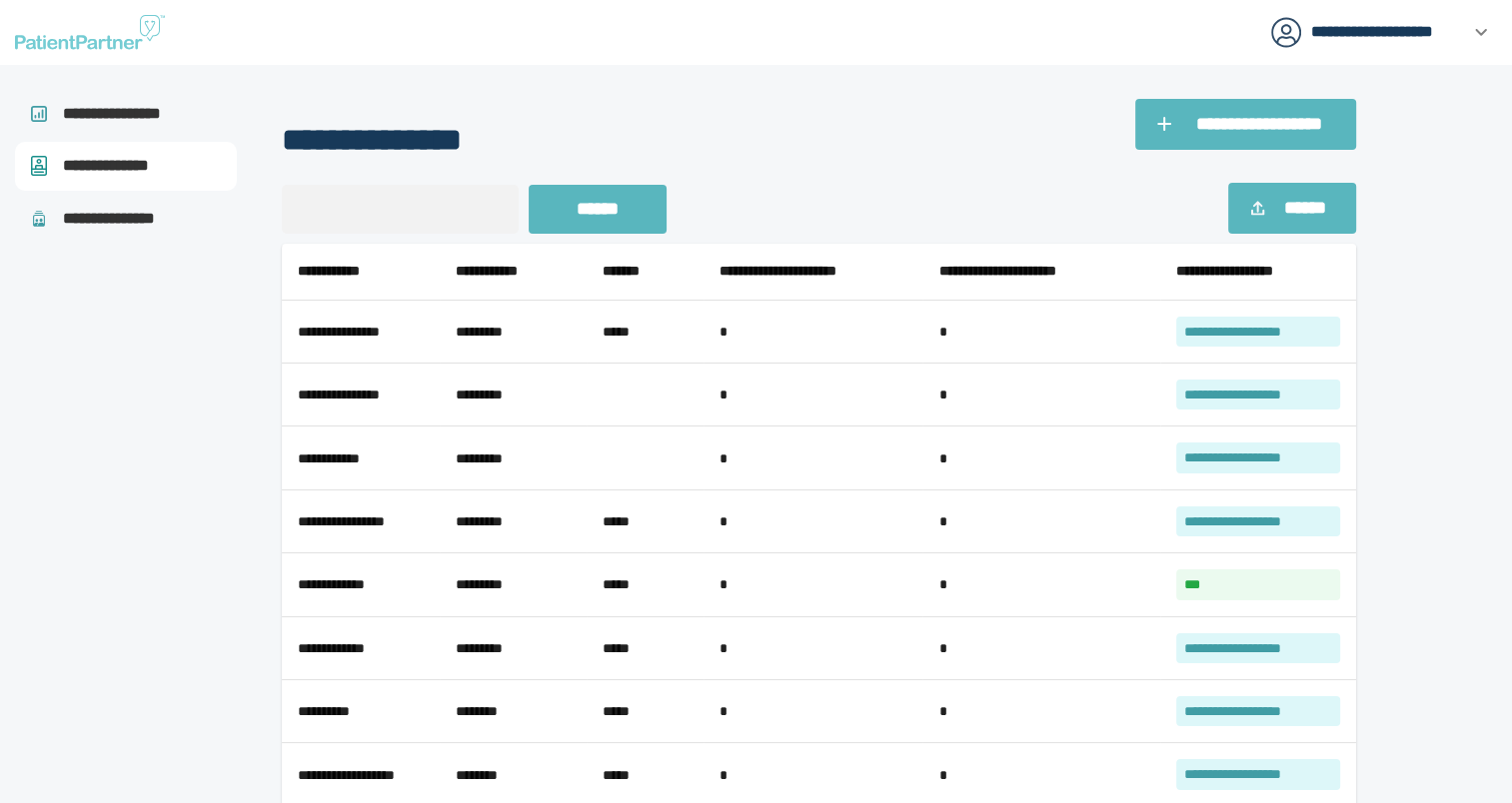 click on "******" at bounding box center [1305, 208] 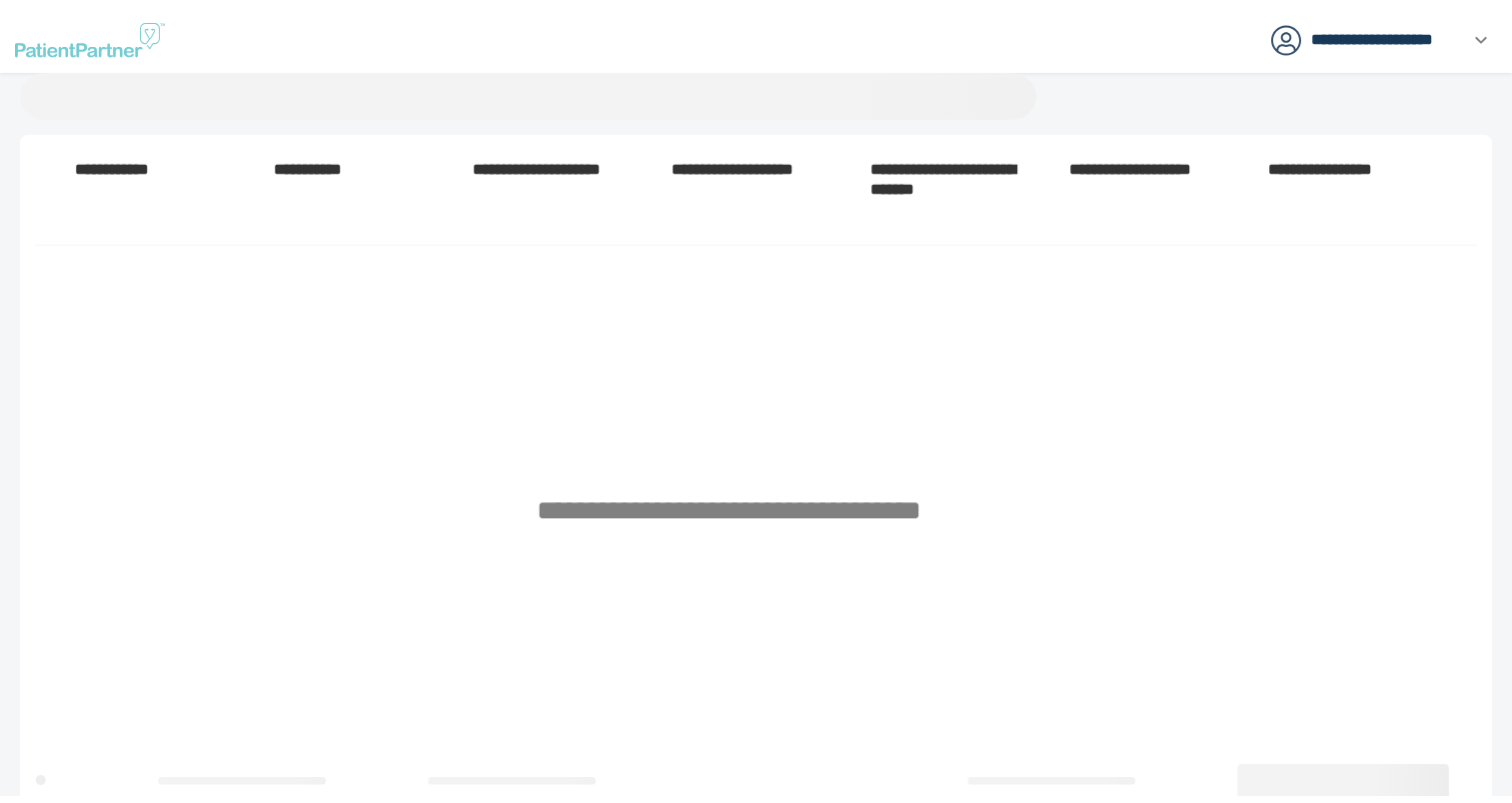 scroll, scrollTop: 0, scrollLeft: 0, axis: both 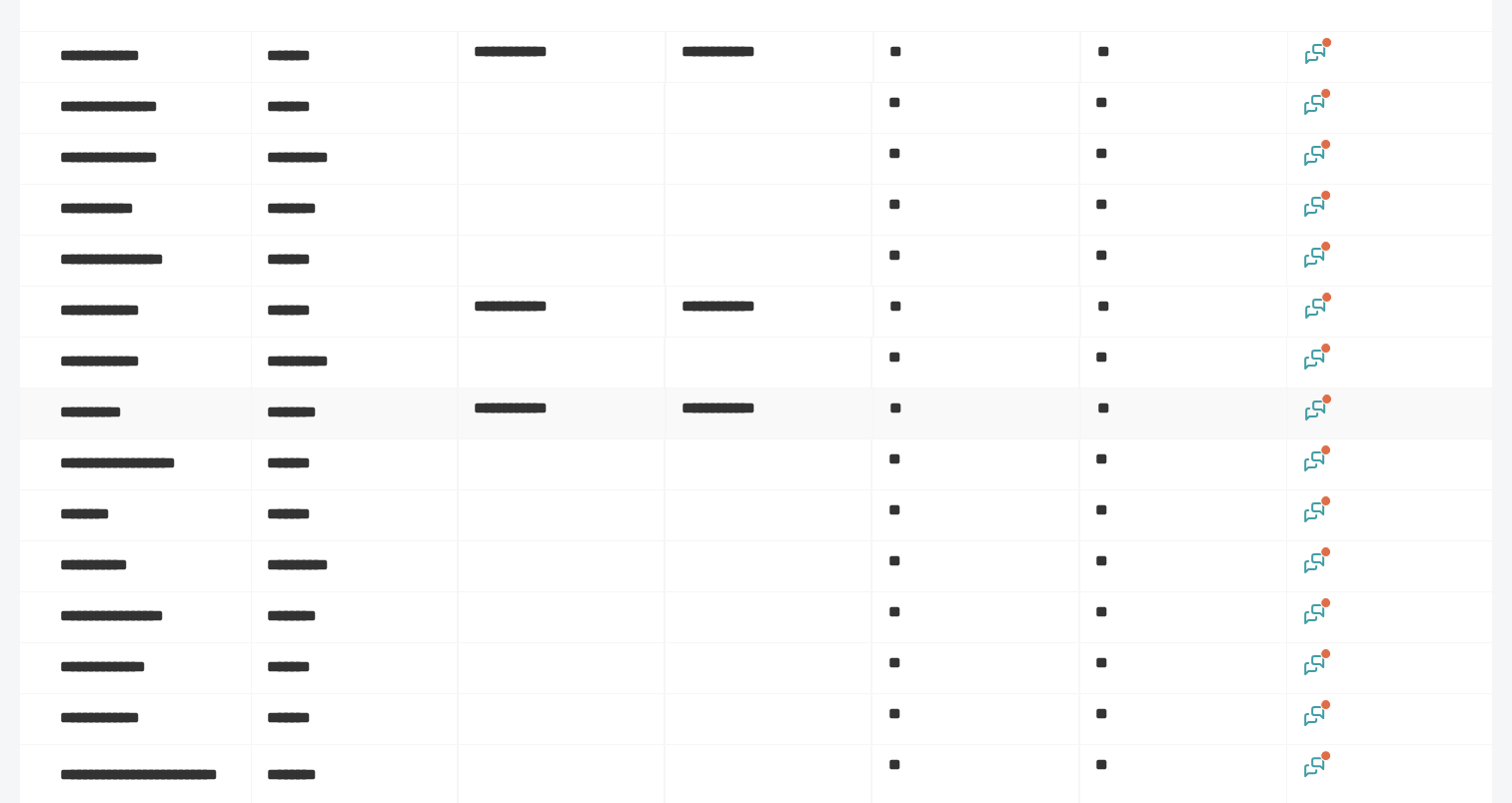 click 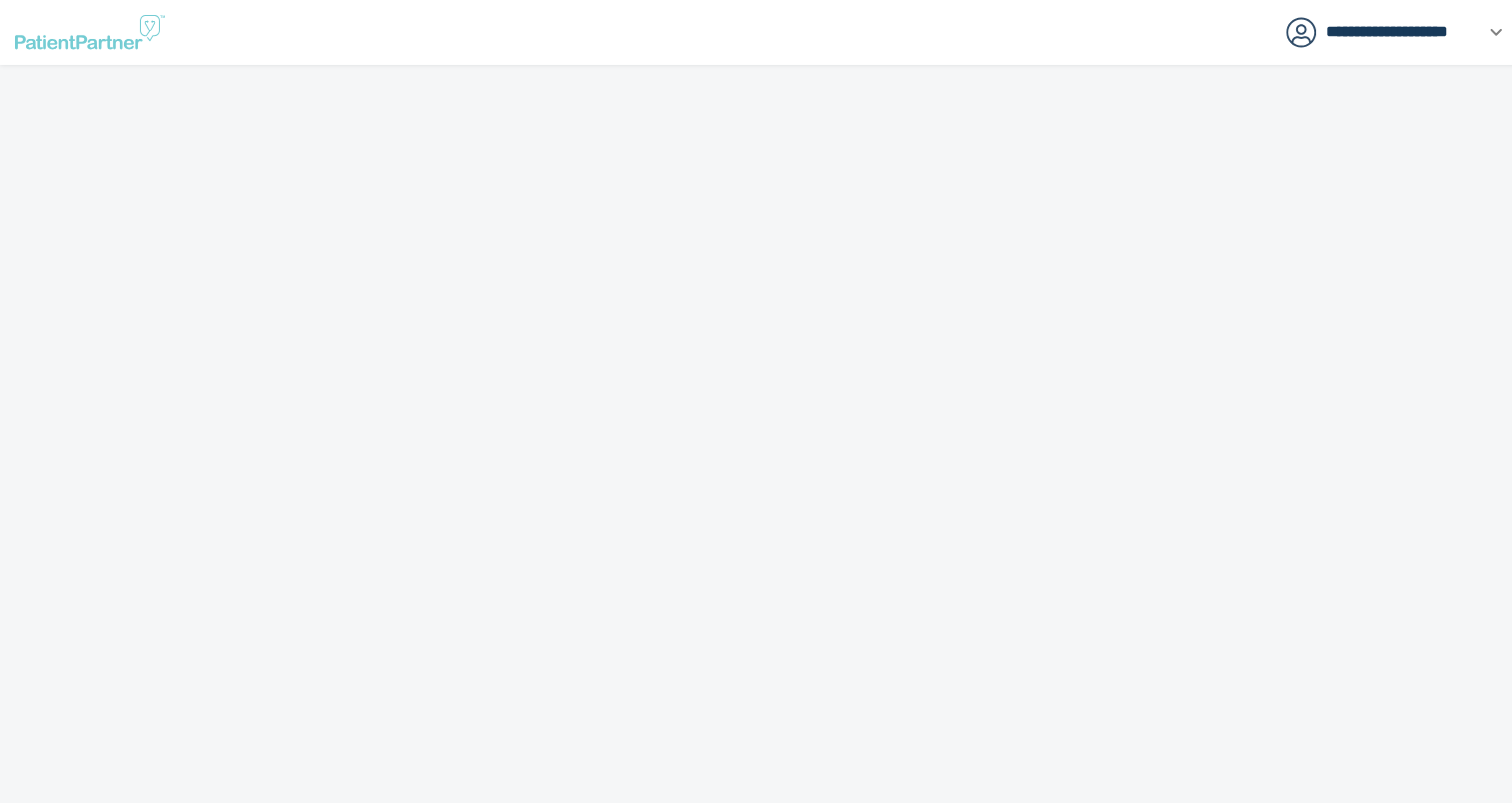 scroll, scrollTop: 0, scrollLeft: 0, axis: both 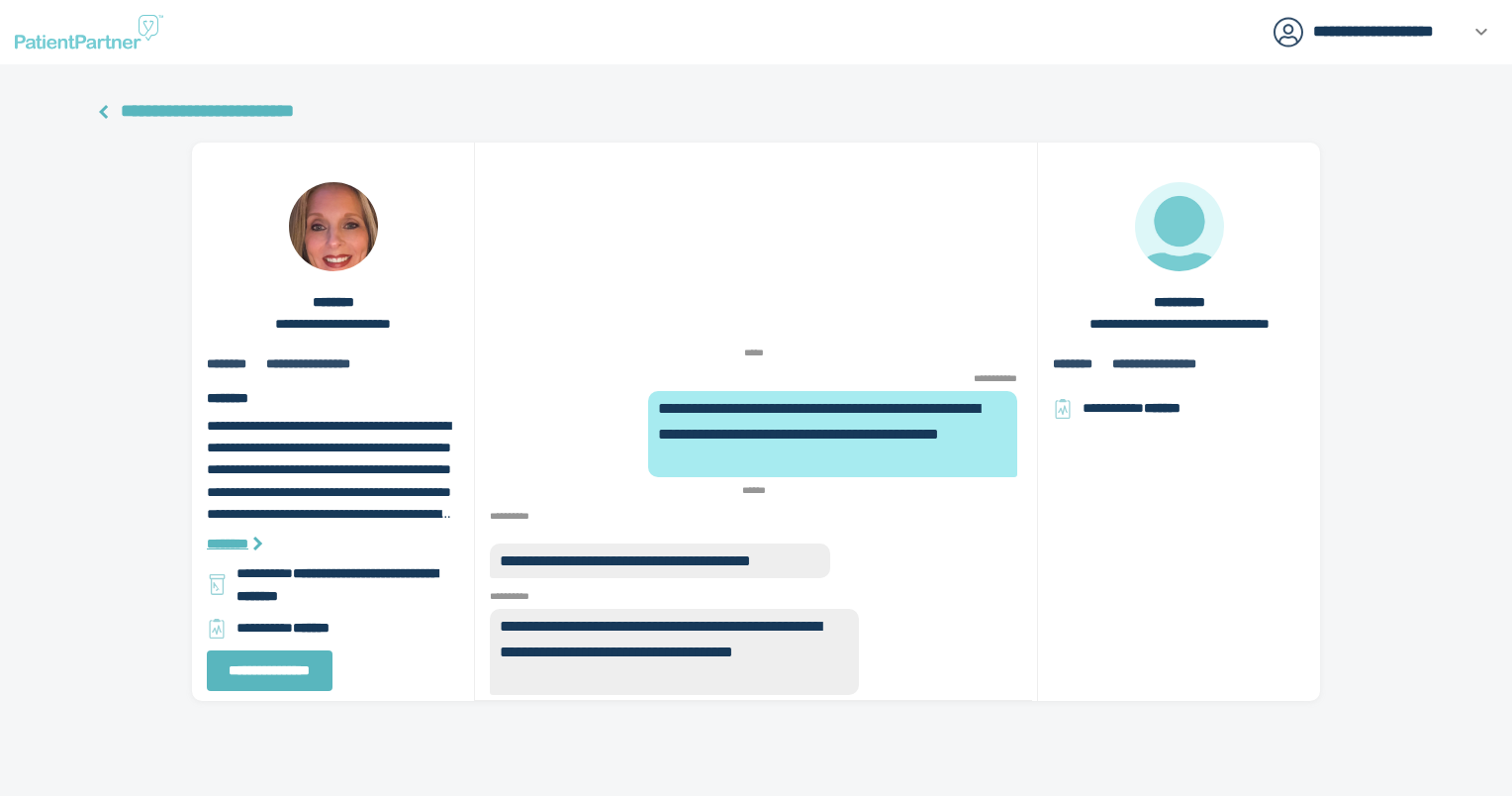 click on "**********" at bounding box center [207, 111] 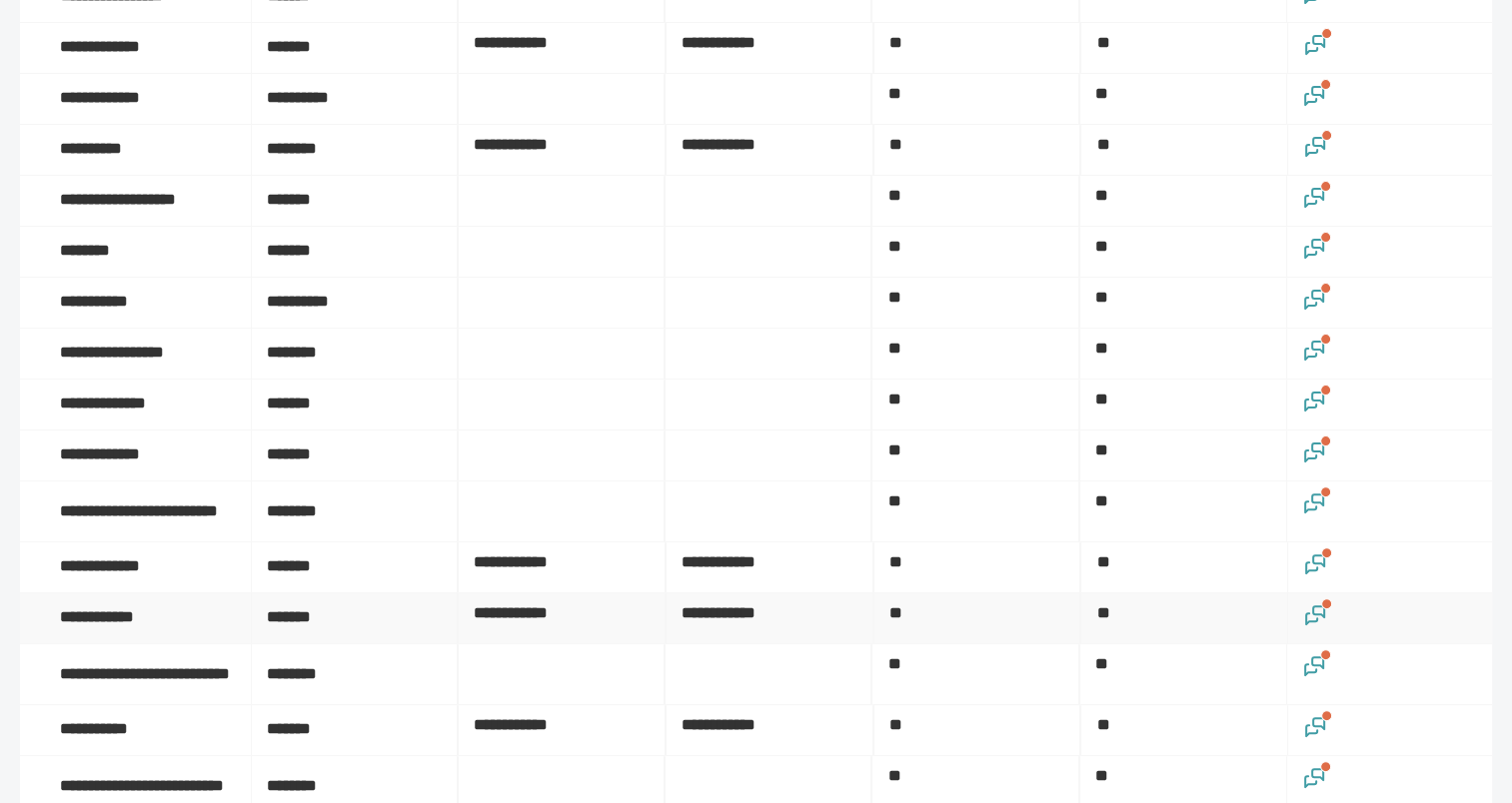 scroll, scrollTop: 499, scrollLeft: 0, axis: vertical 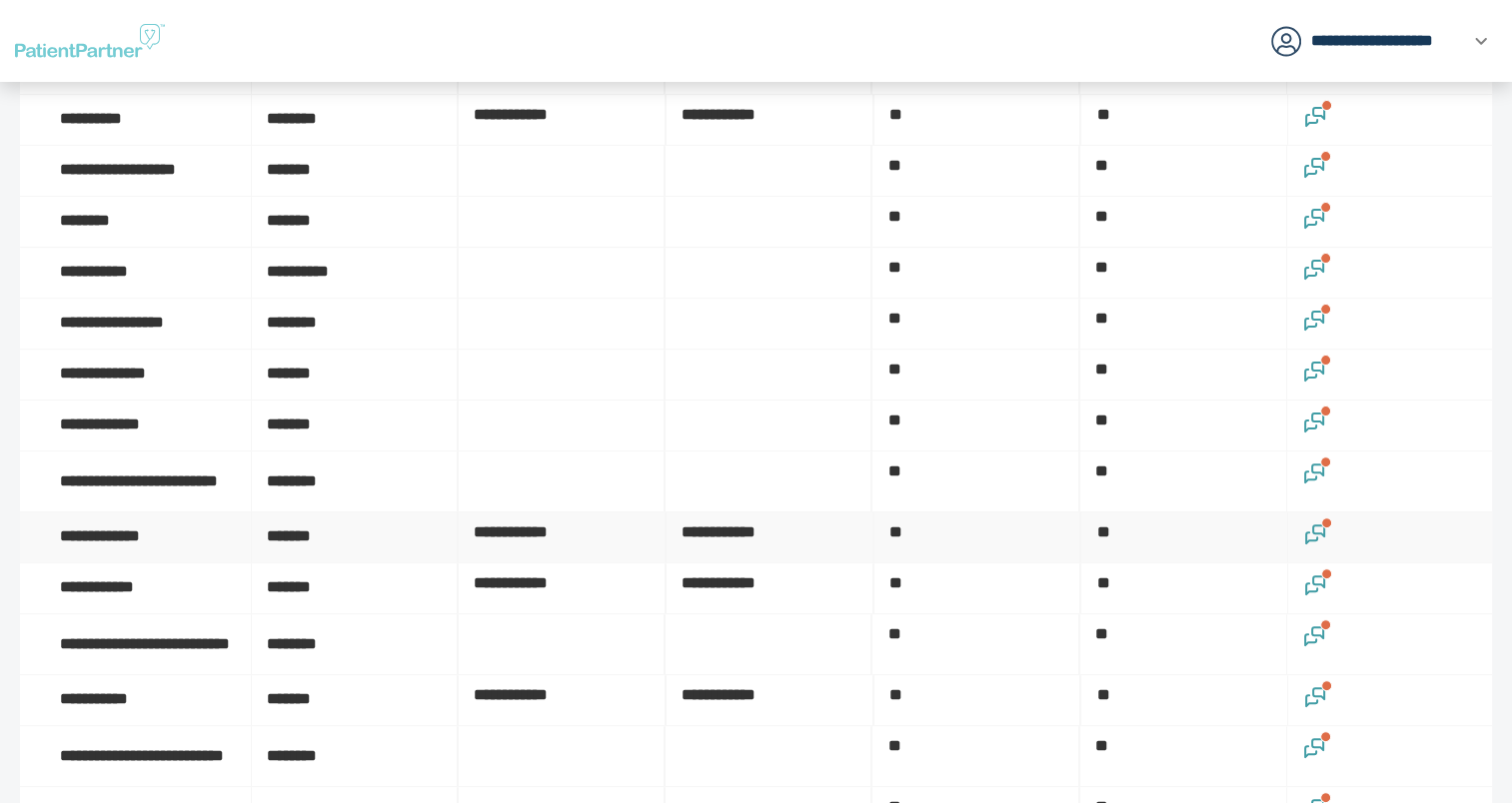 click 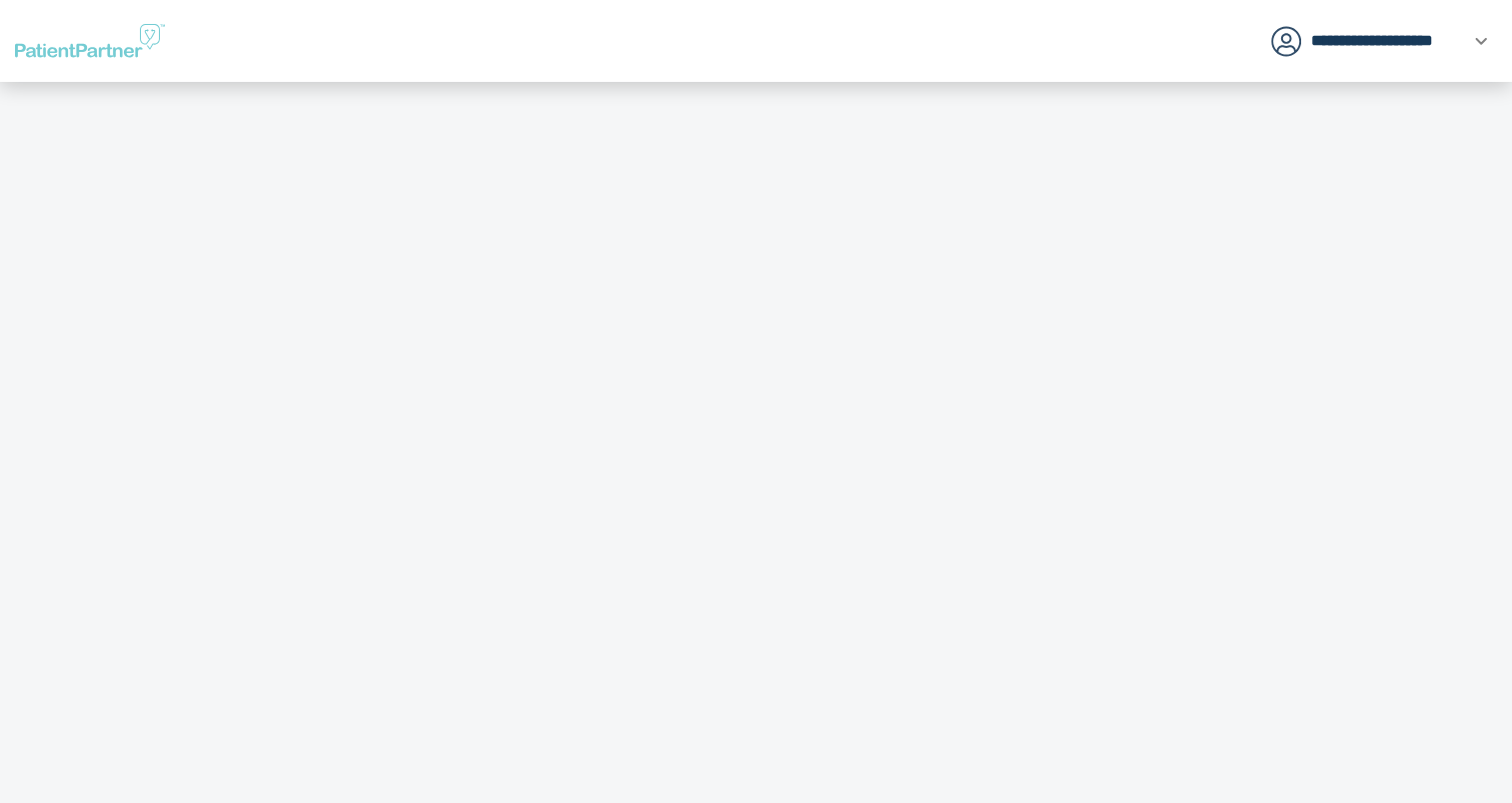 scroll, scrollTop: 0, scrollLeft: 0, axis: both 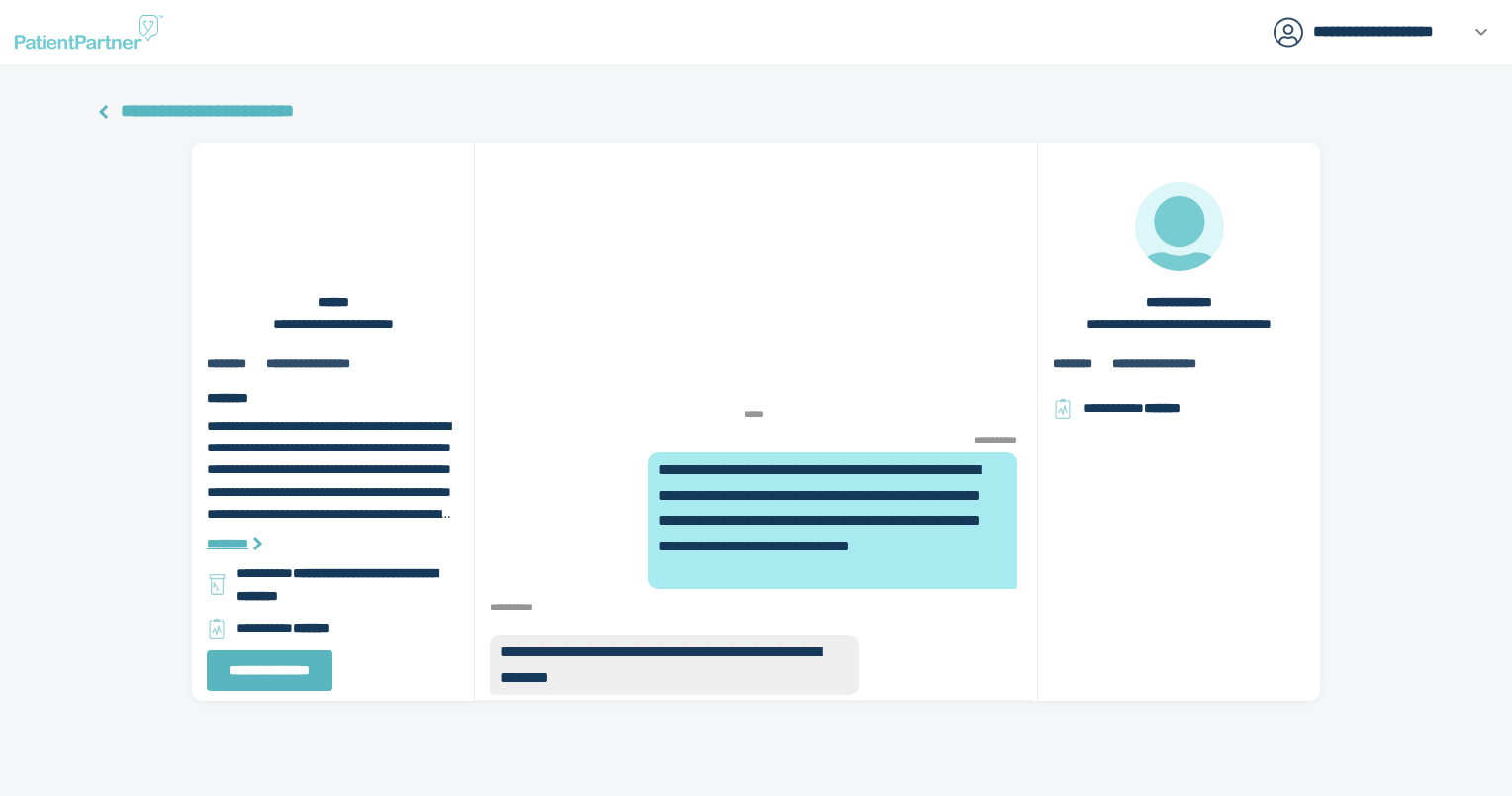 click on "**********" at bounding box center [207, 111] 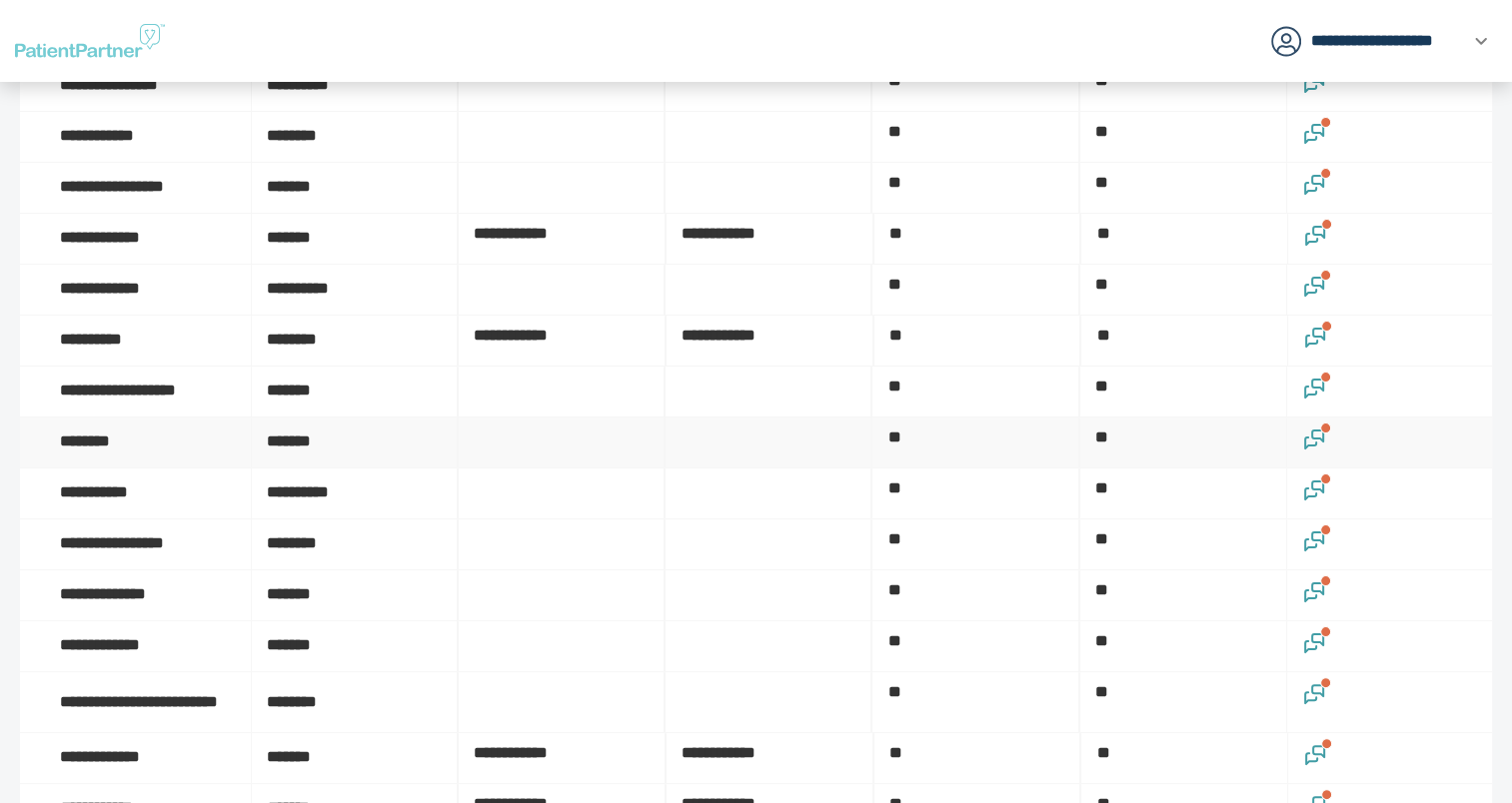 scroll, scrollTop: 499, scrollLeft: 0, axis: vertical 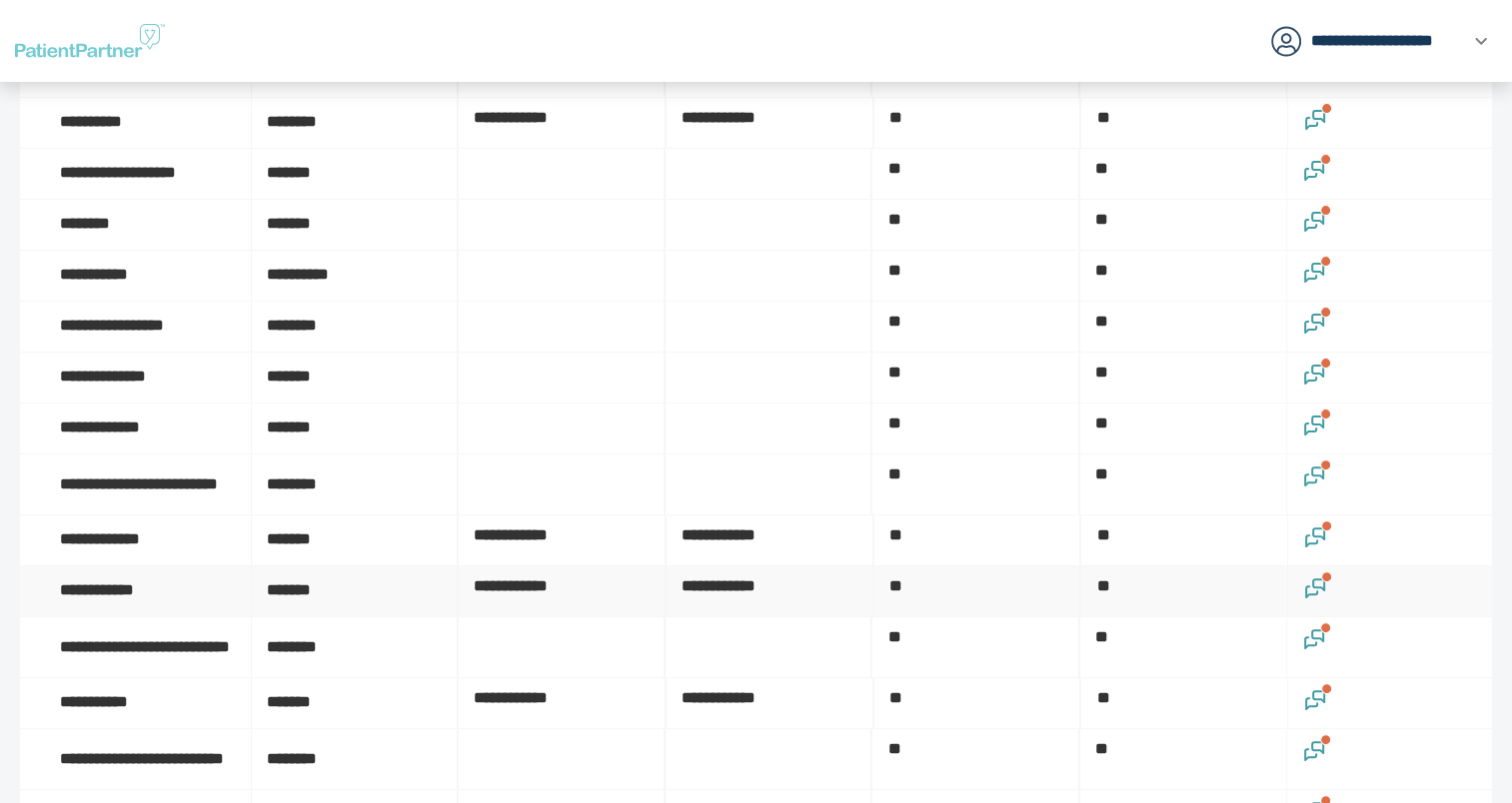 click 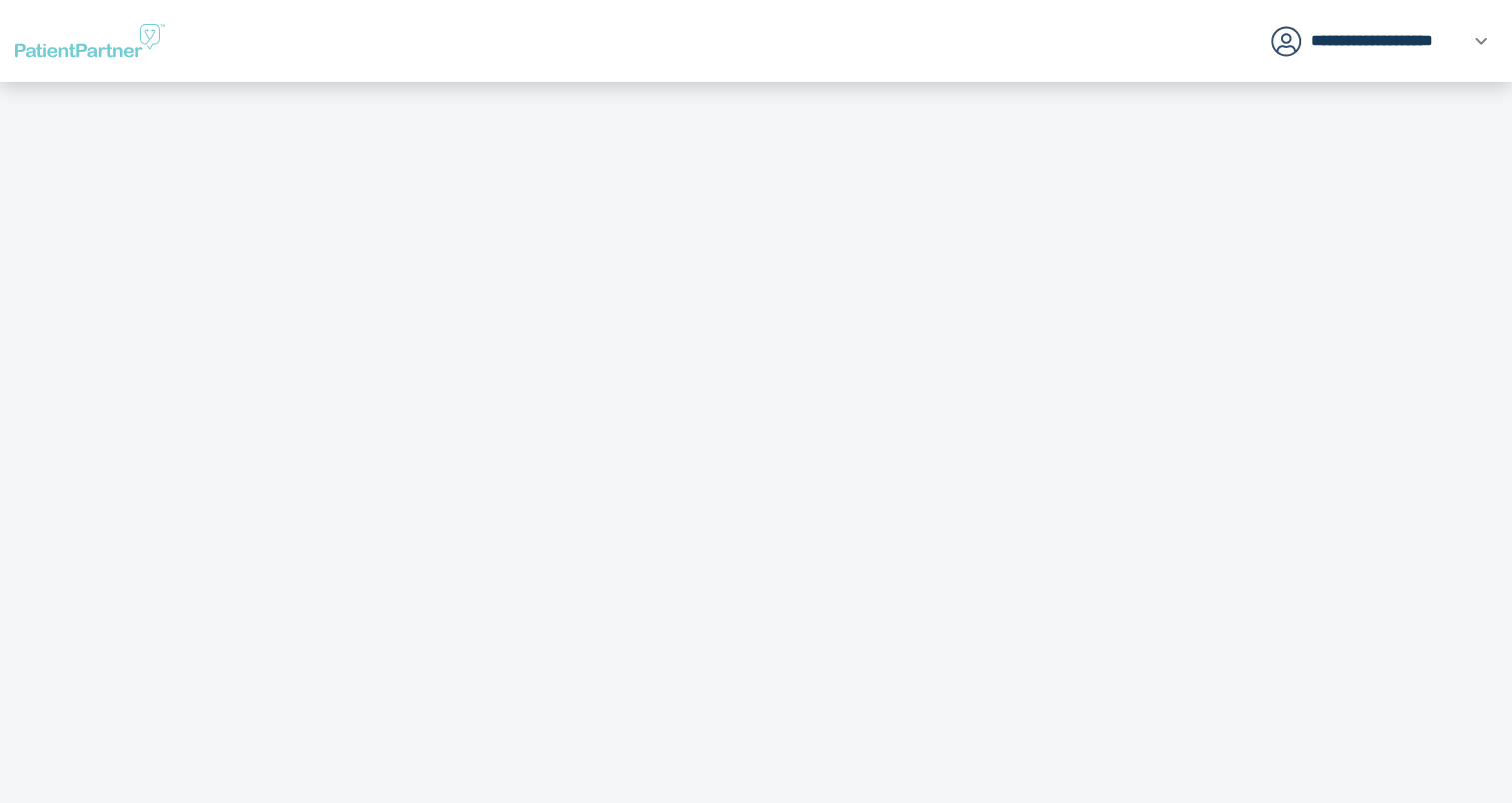 scroll, scrollTop: 0, scrollLeft: 0, axis: both 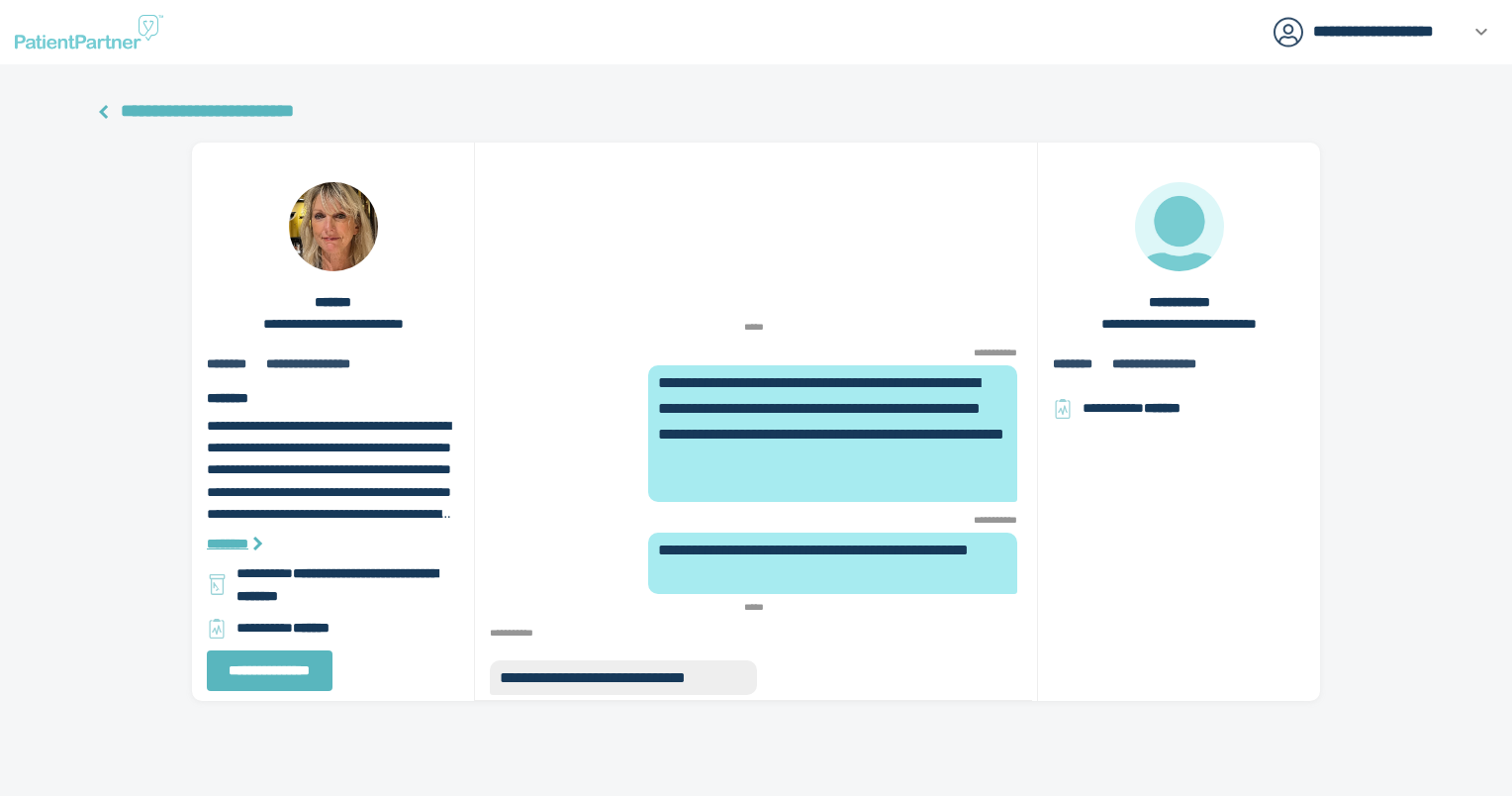 click on "**********" at bounding box center (207, 111) 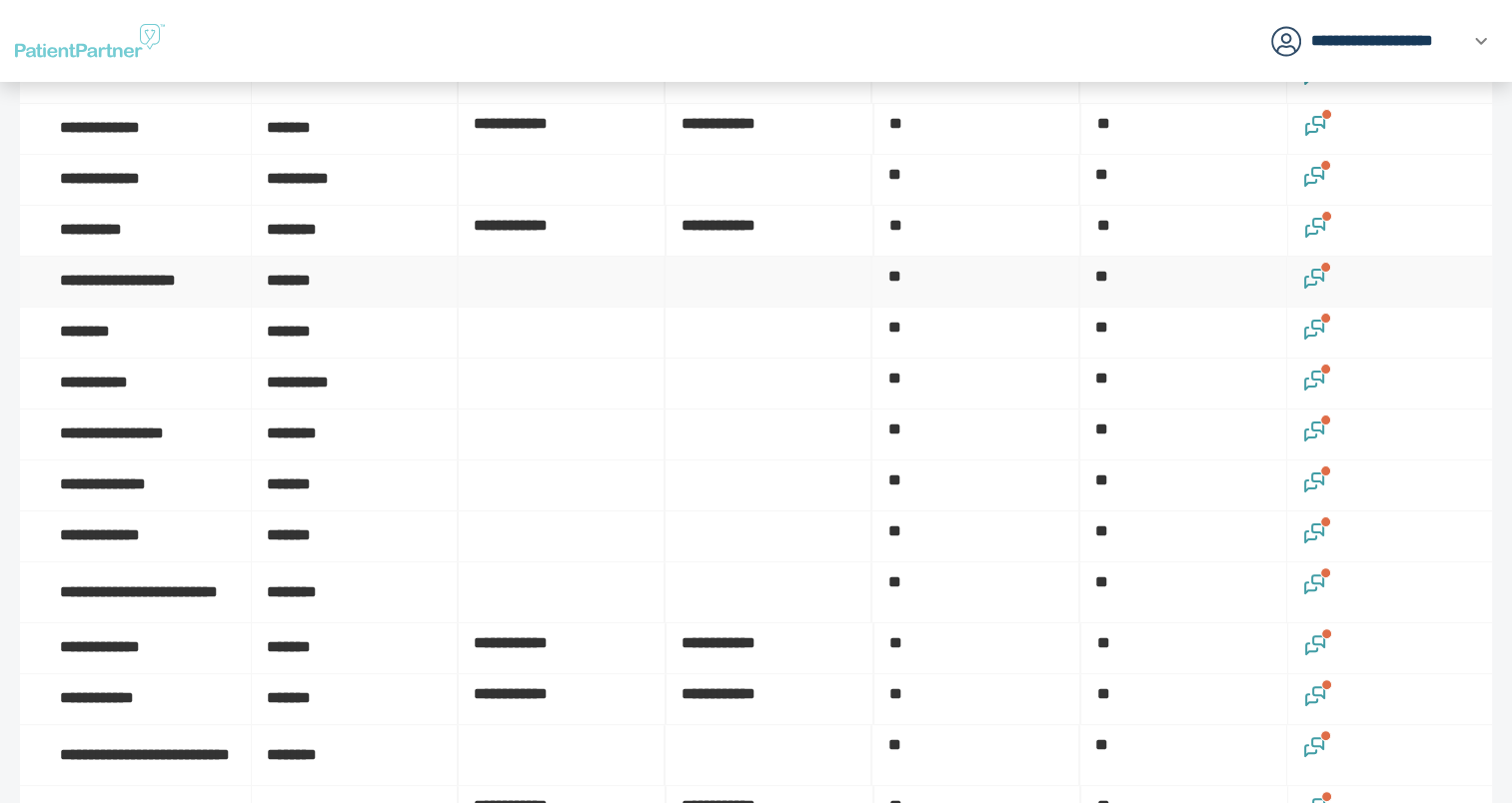 scroll, scrollTop: 699, scrollLeft: 0, axis: vertical 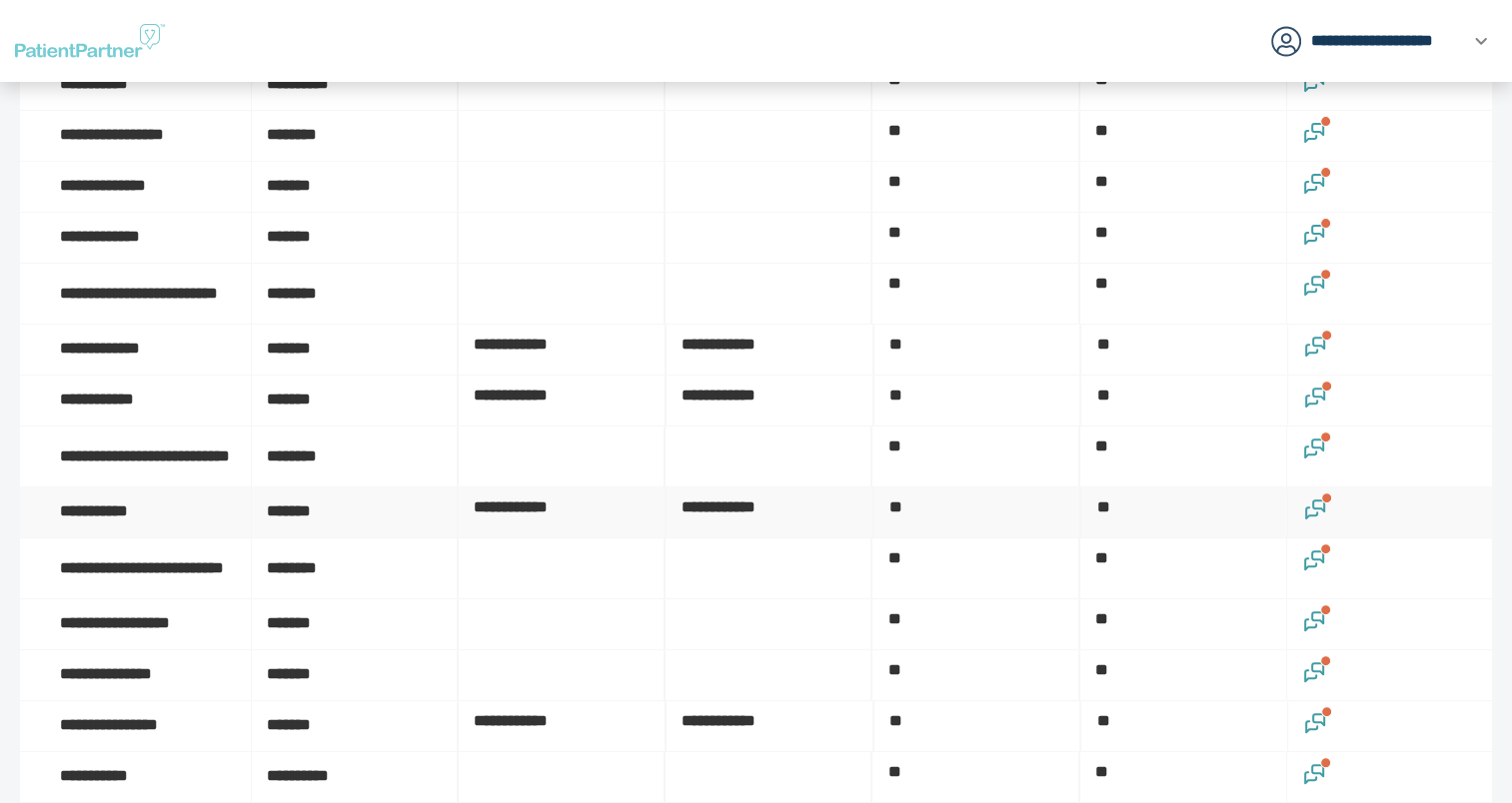 click 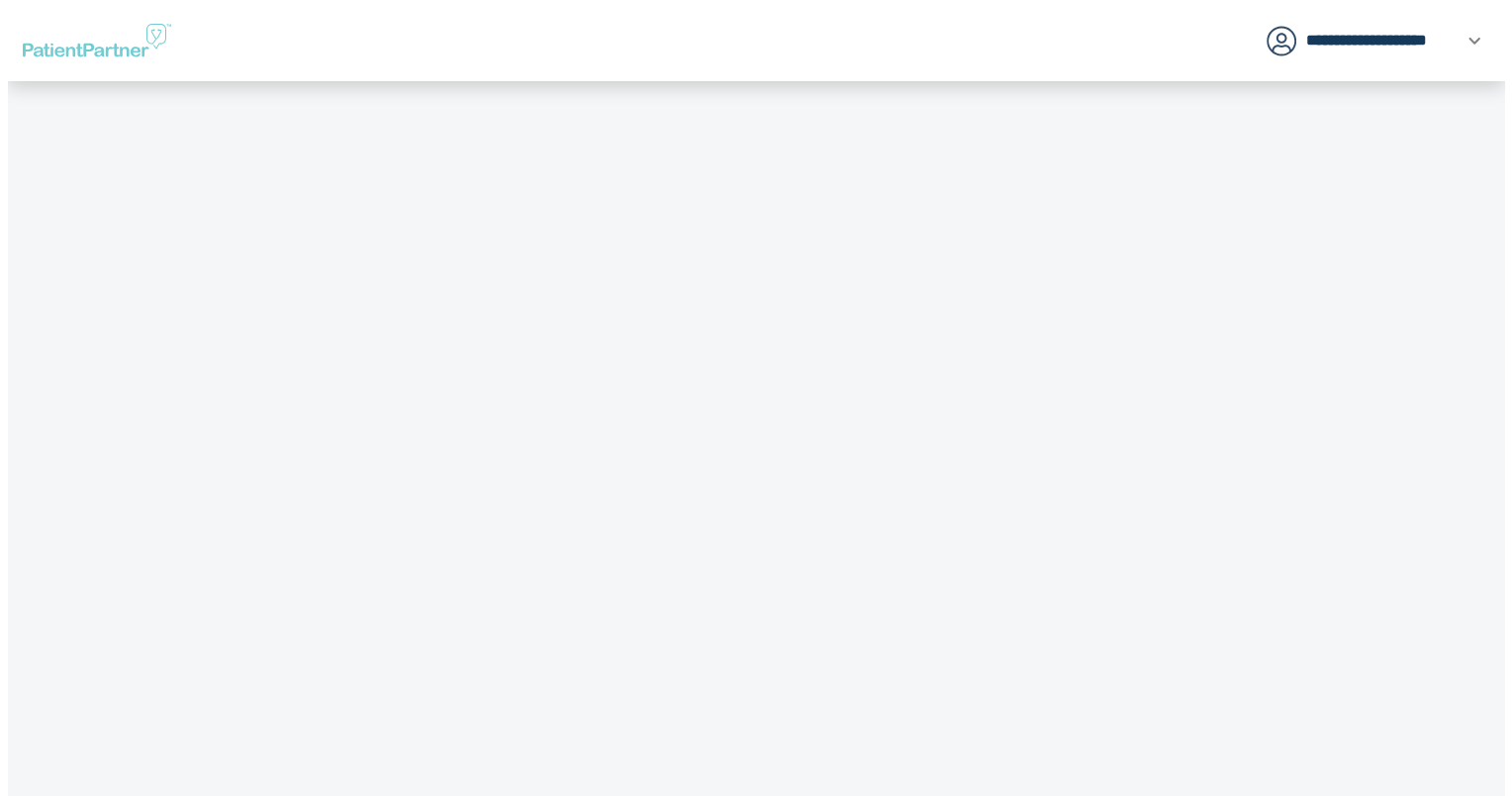 scroll, scrollTop: 0, scrollLeft: 0, axis: both 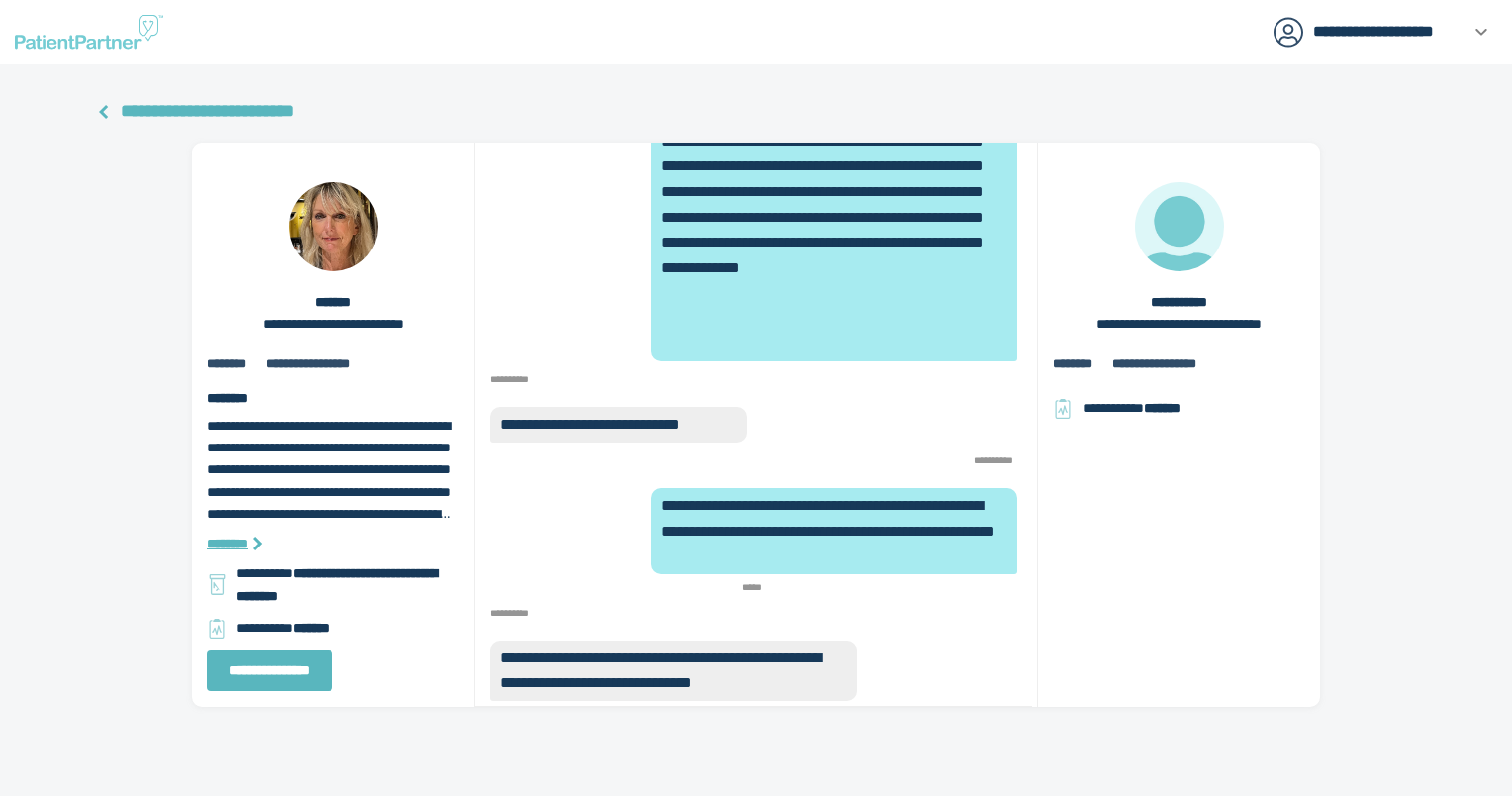 click on "**********" at bounding box center [207, 111] 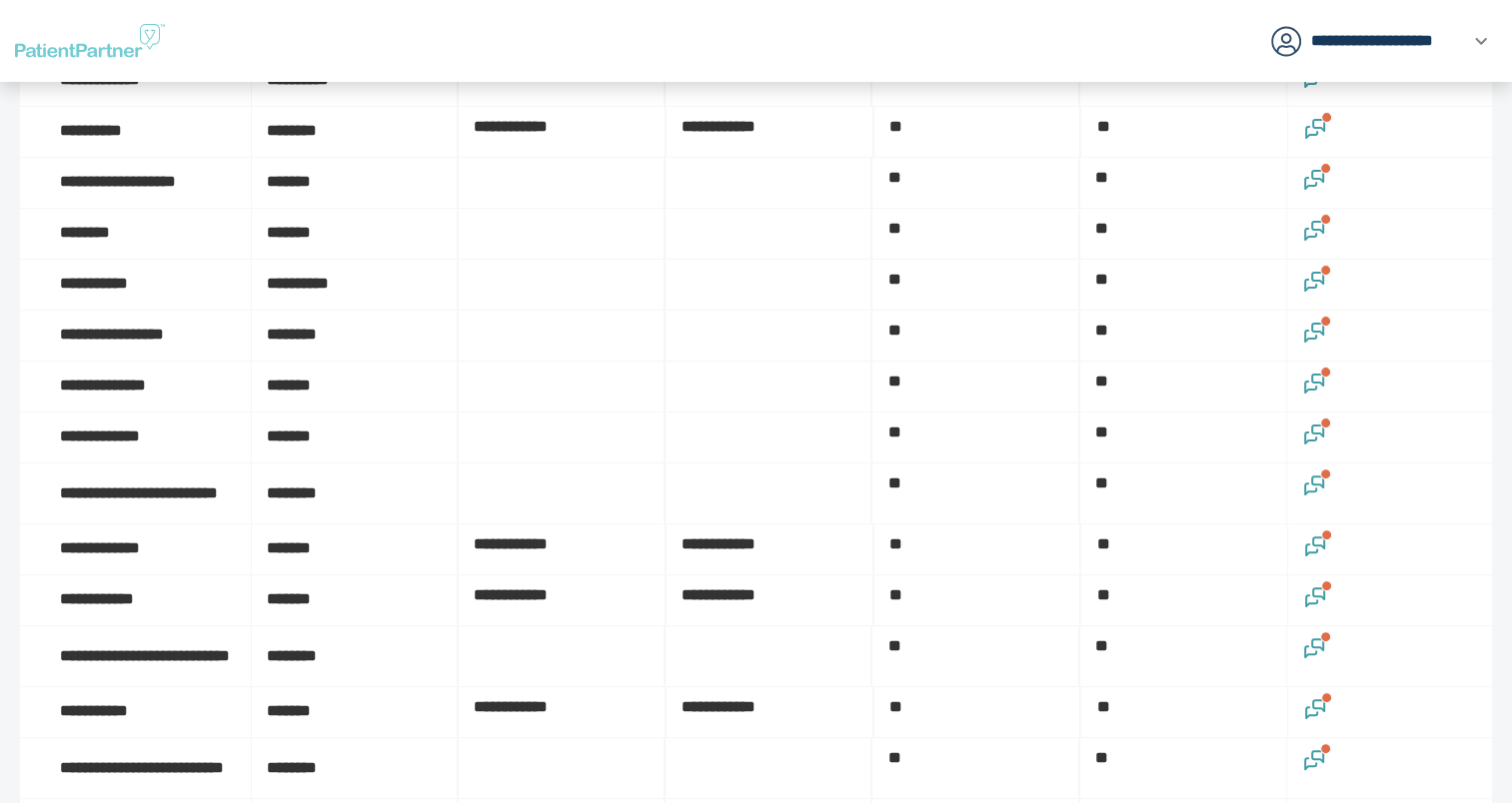 scroll, scrollTop: 699, scrollLeft: 0, axis: vertical 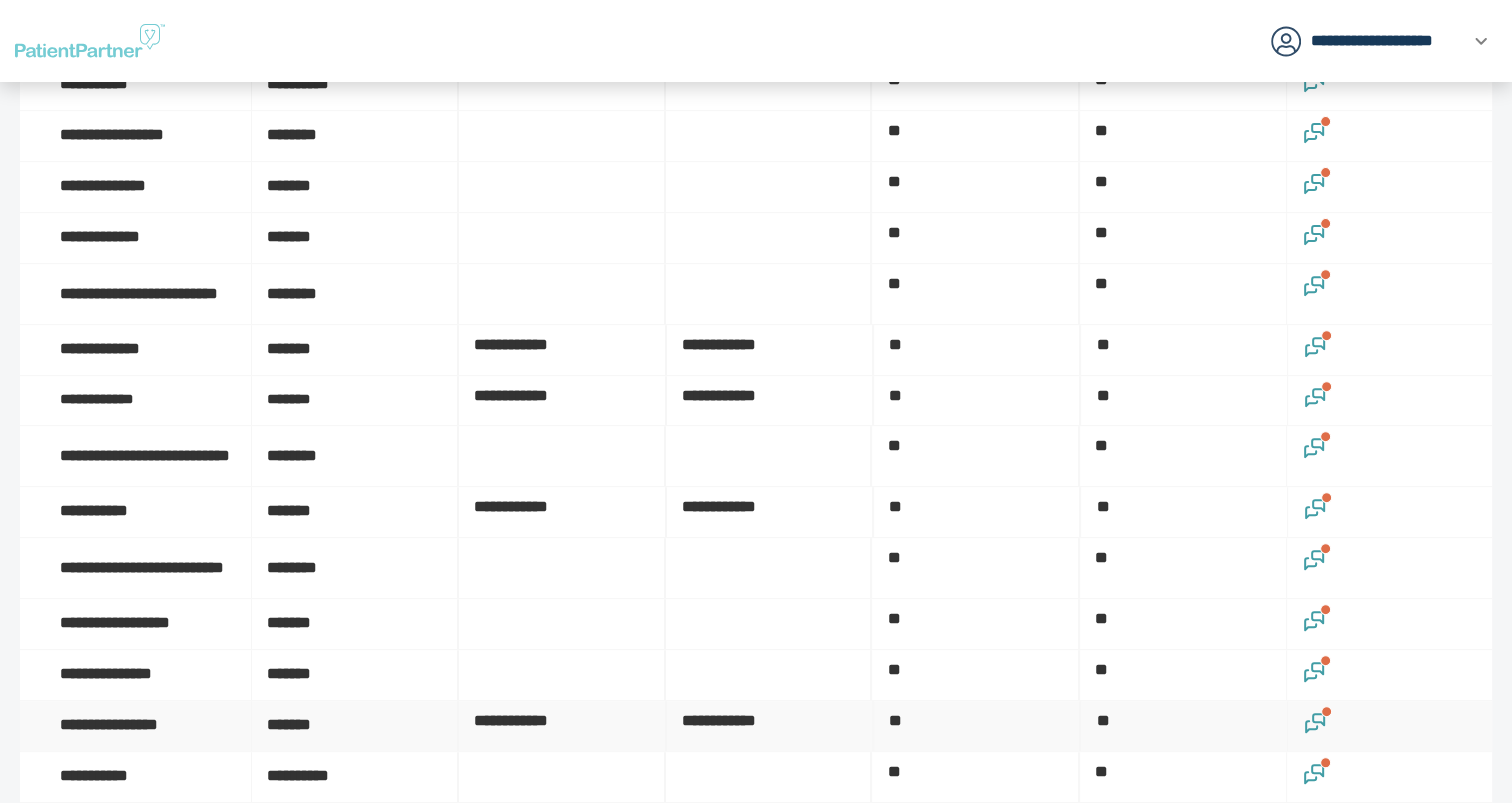 click 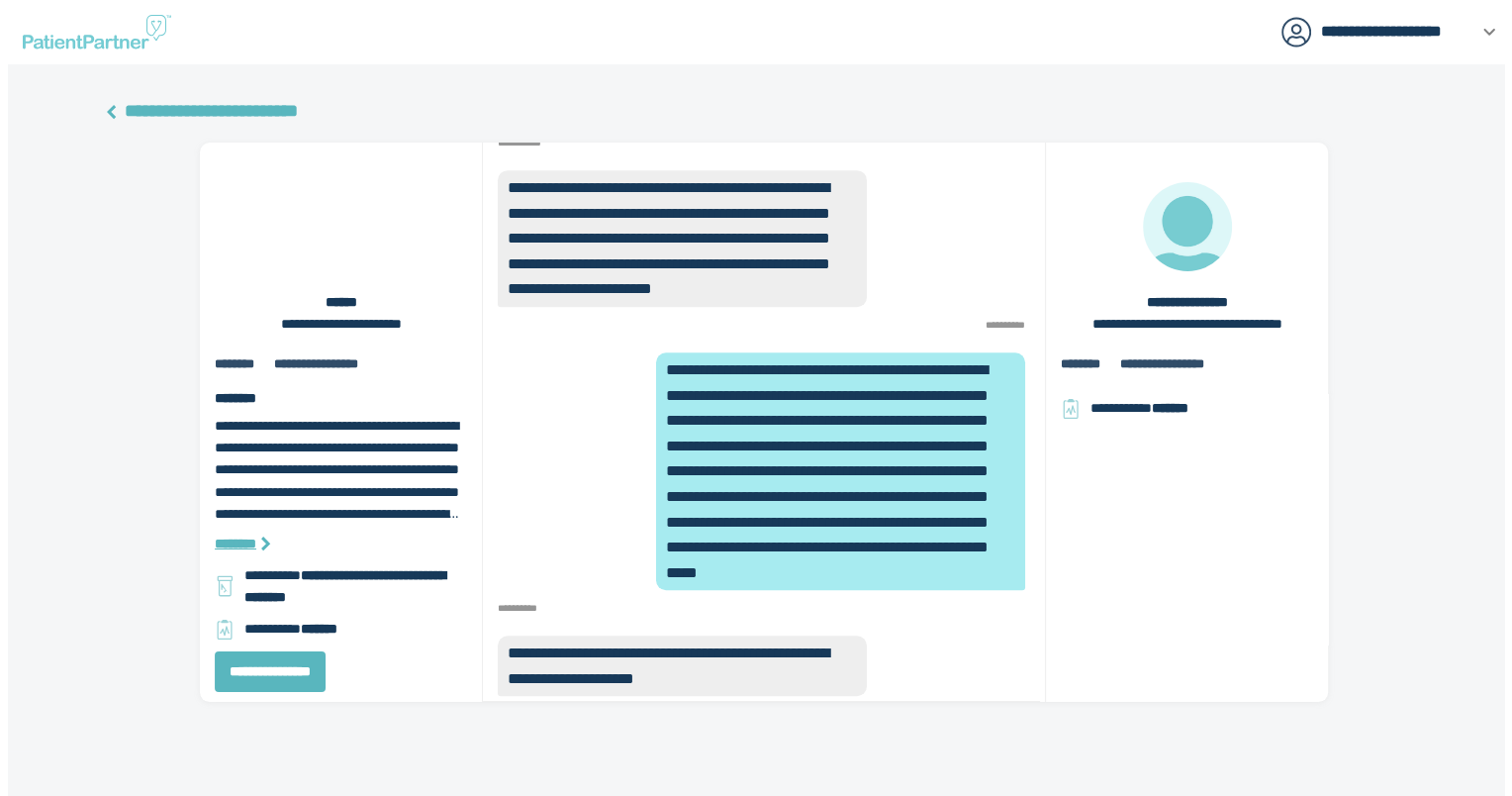 scroll, scrollTop: 0, scrollLeft: 0, axis: both 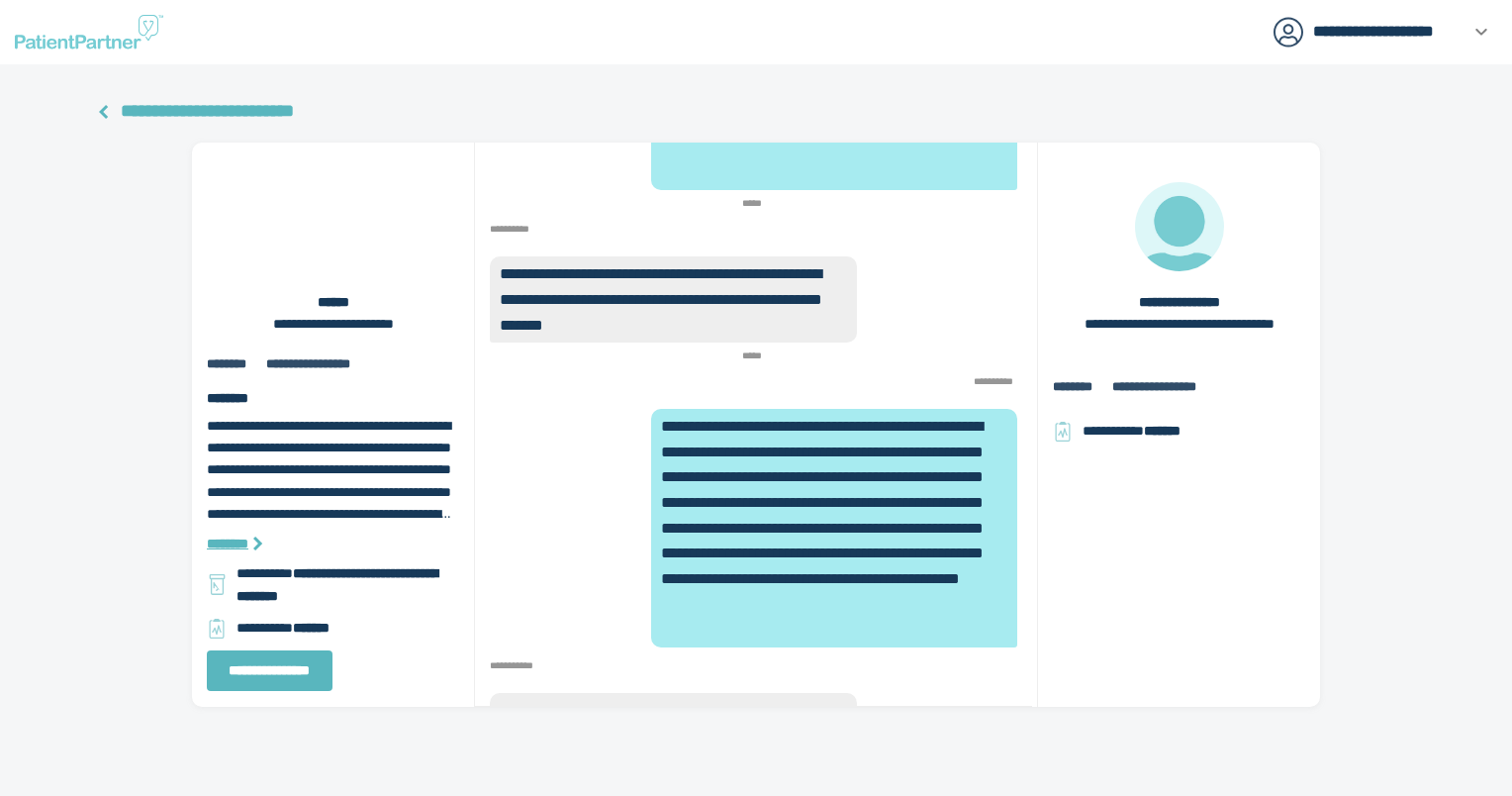 click on "**********" at bounding box center [207, 111] 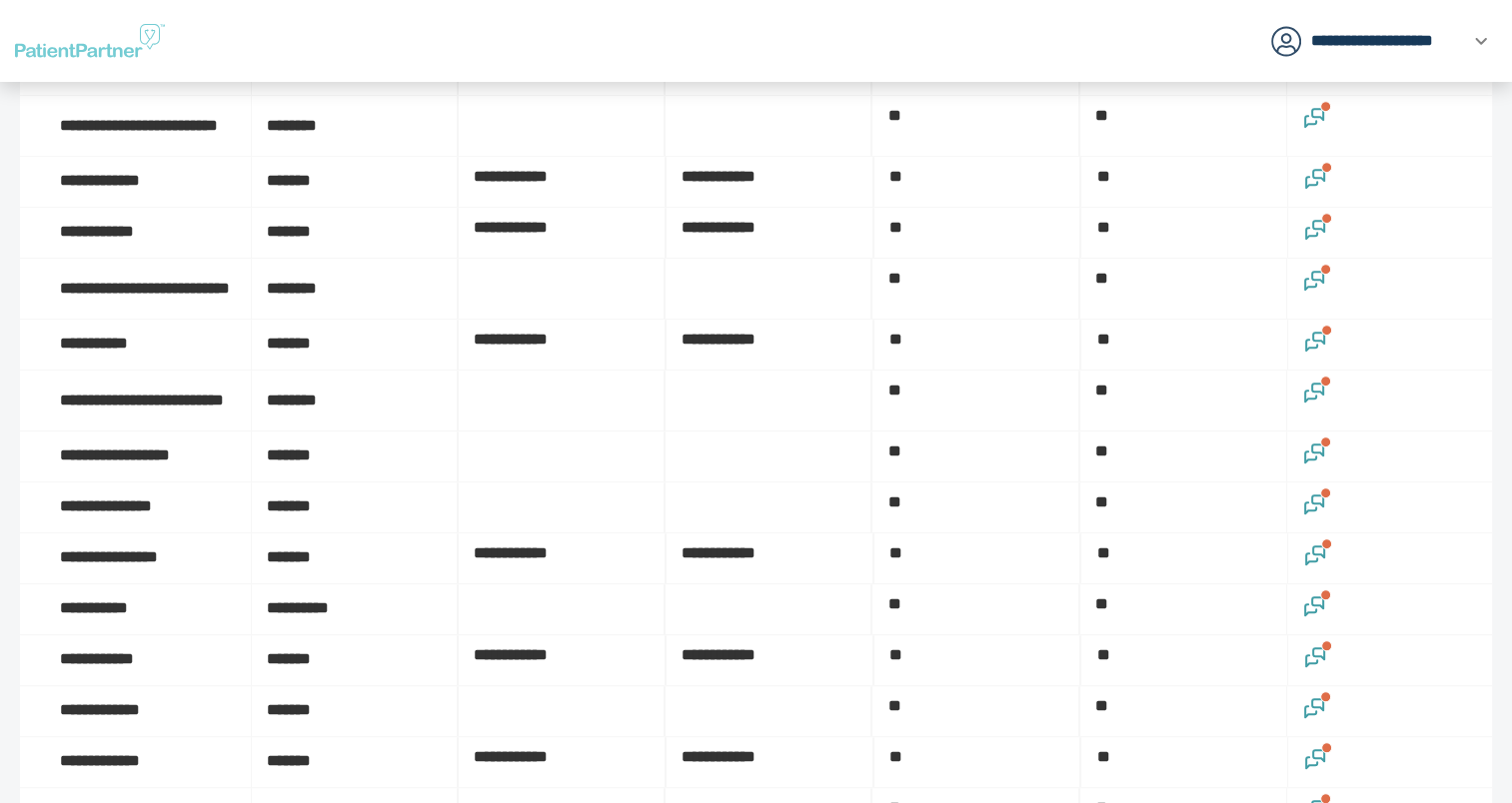 scroll, scrollTop: 899, scrollLeft: 0, axis: vertical 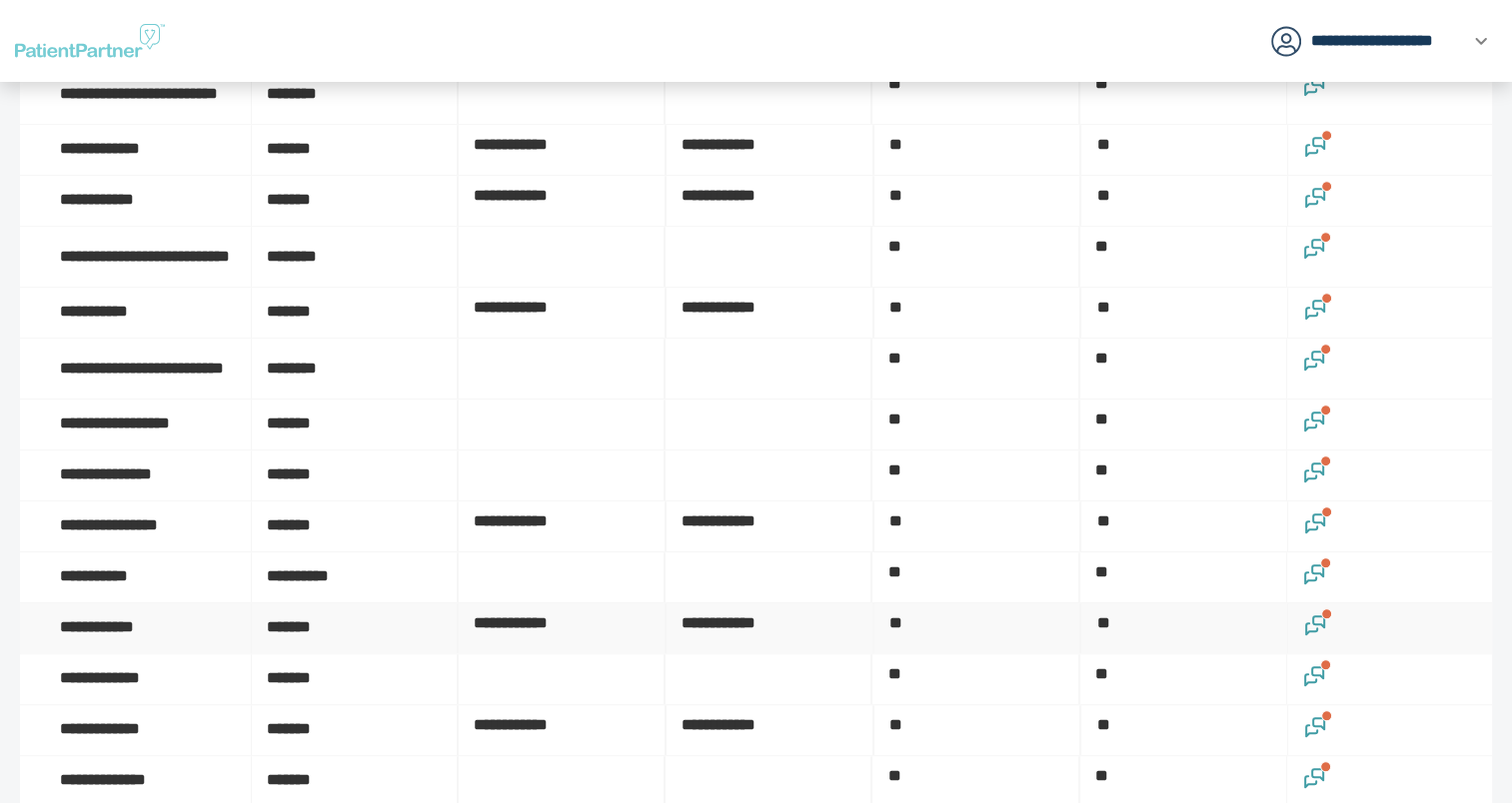 click 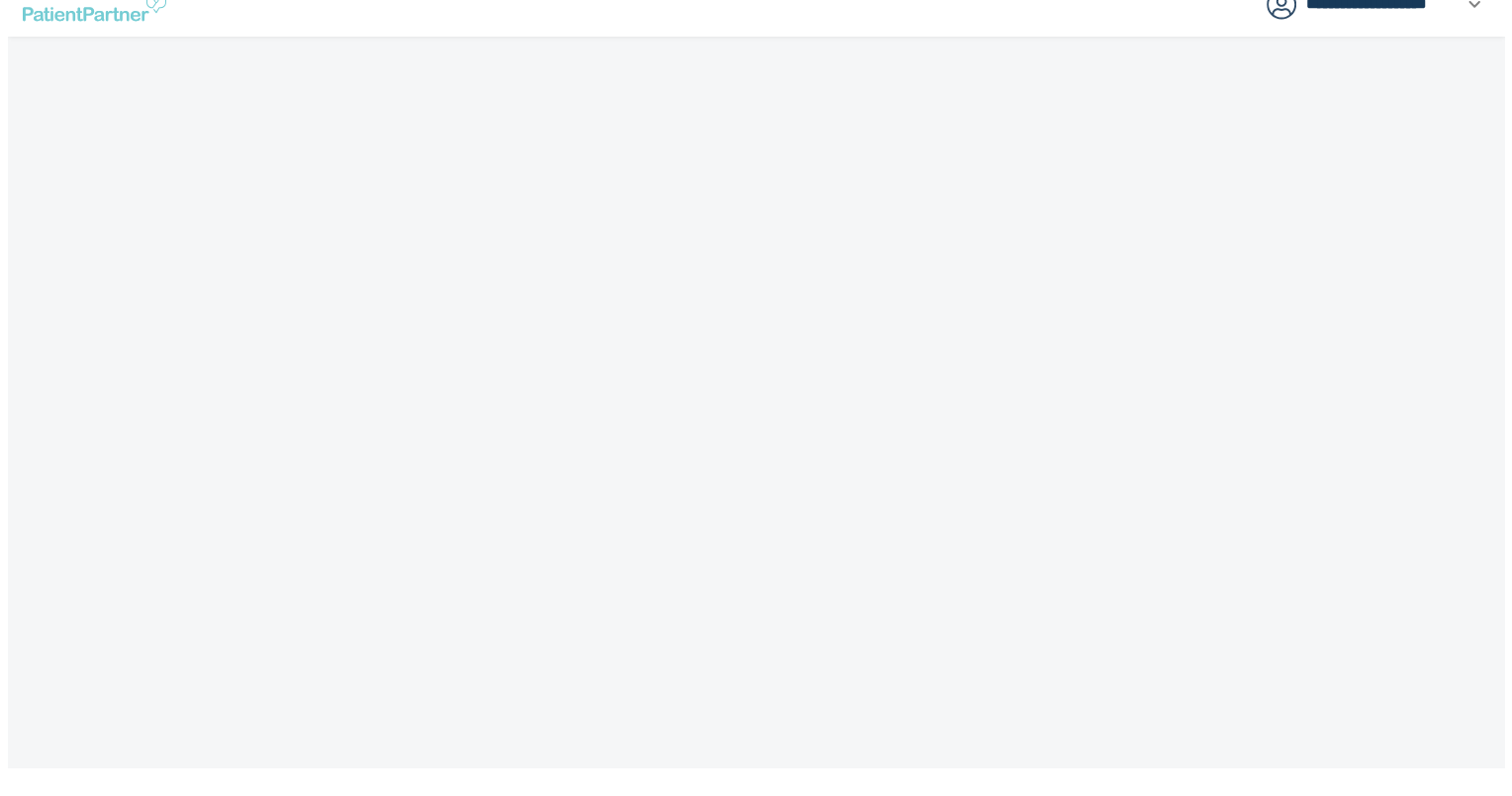 scroll, scrollTop: 0, scrollLeft: 0, axis: both 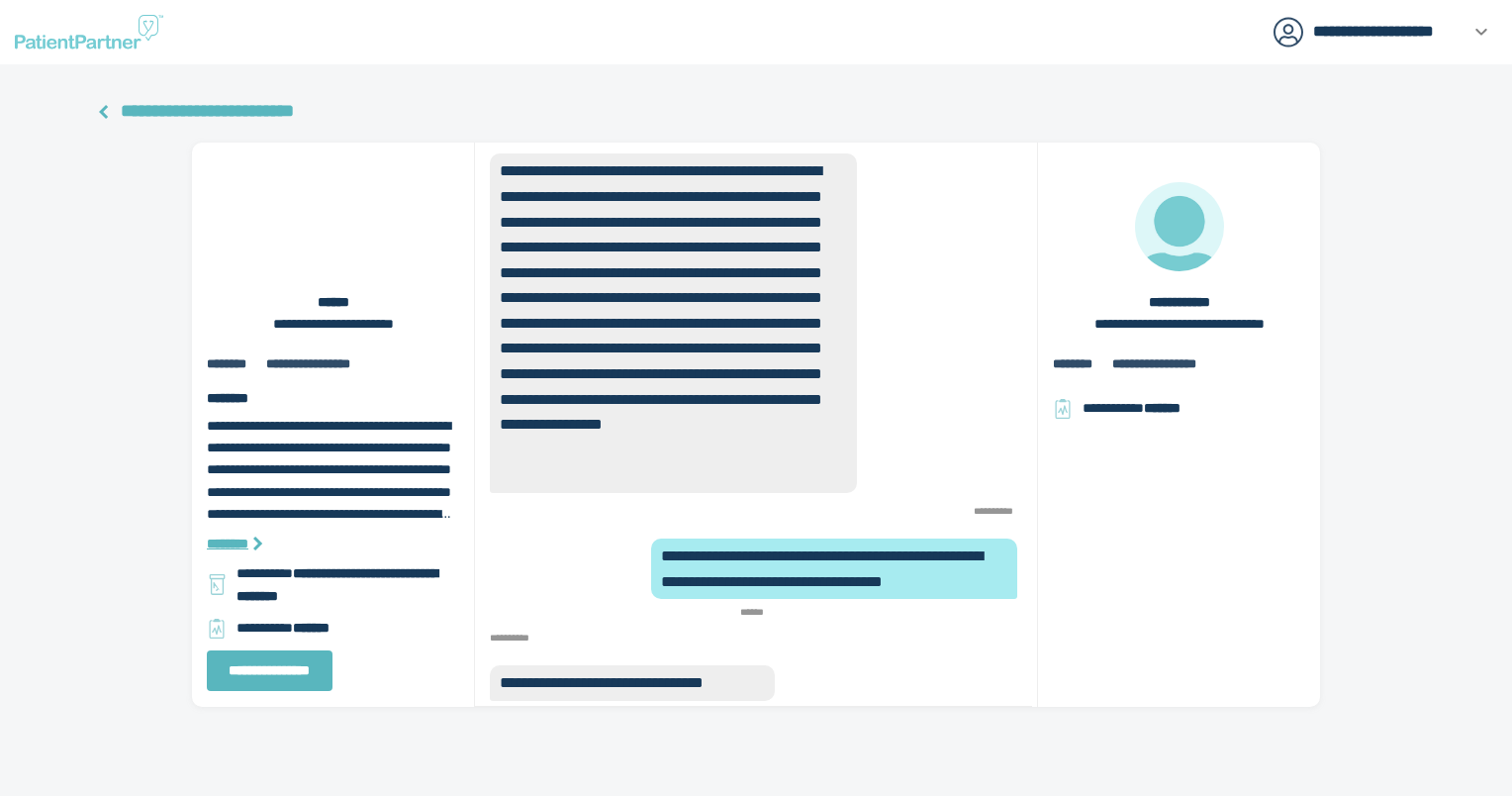 click on "**********" at bounding box center [207, 111] 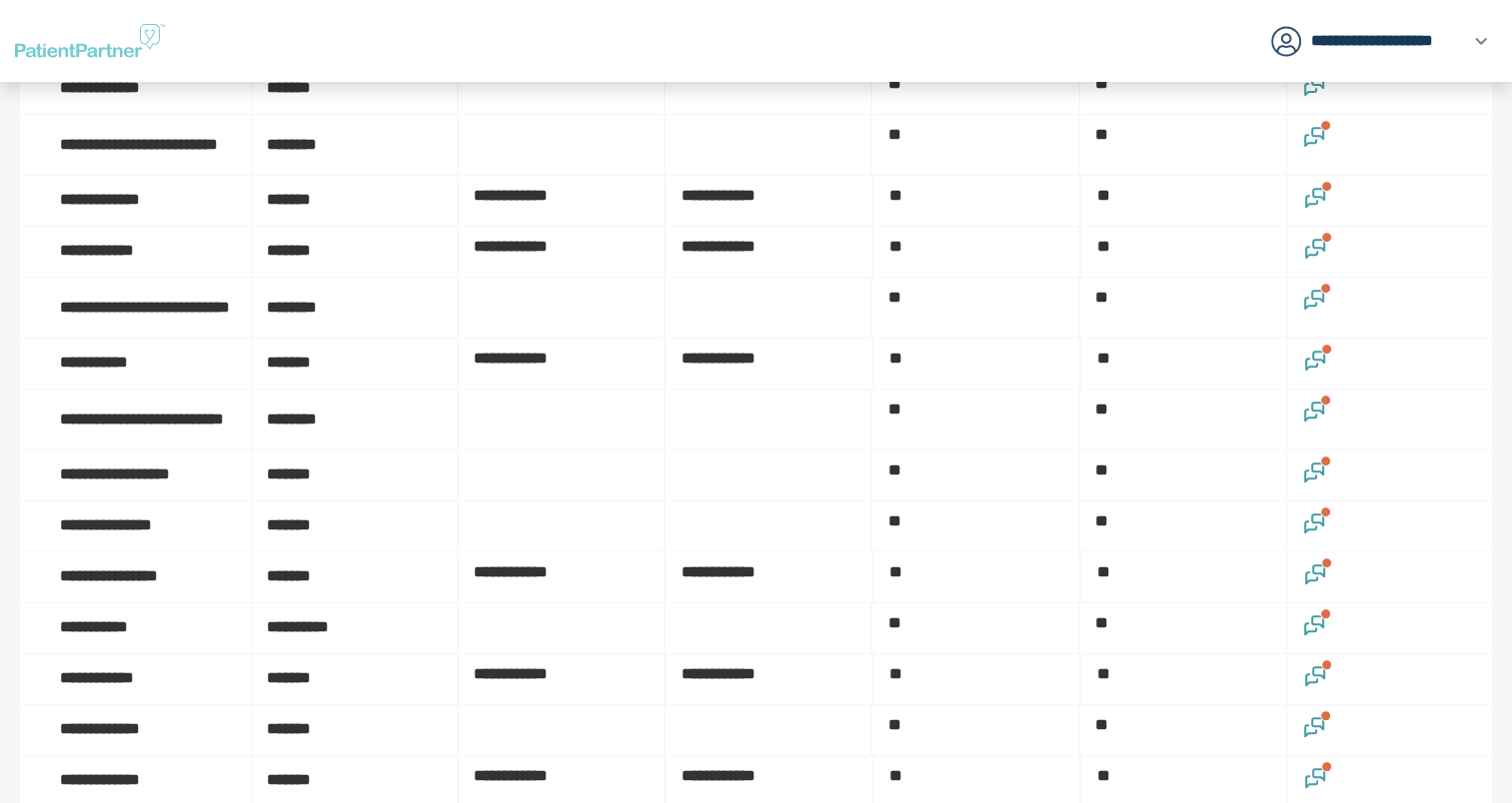 scroll, scrollTop: 999, scrollLeft: 0, axis: vertical 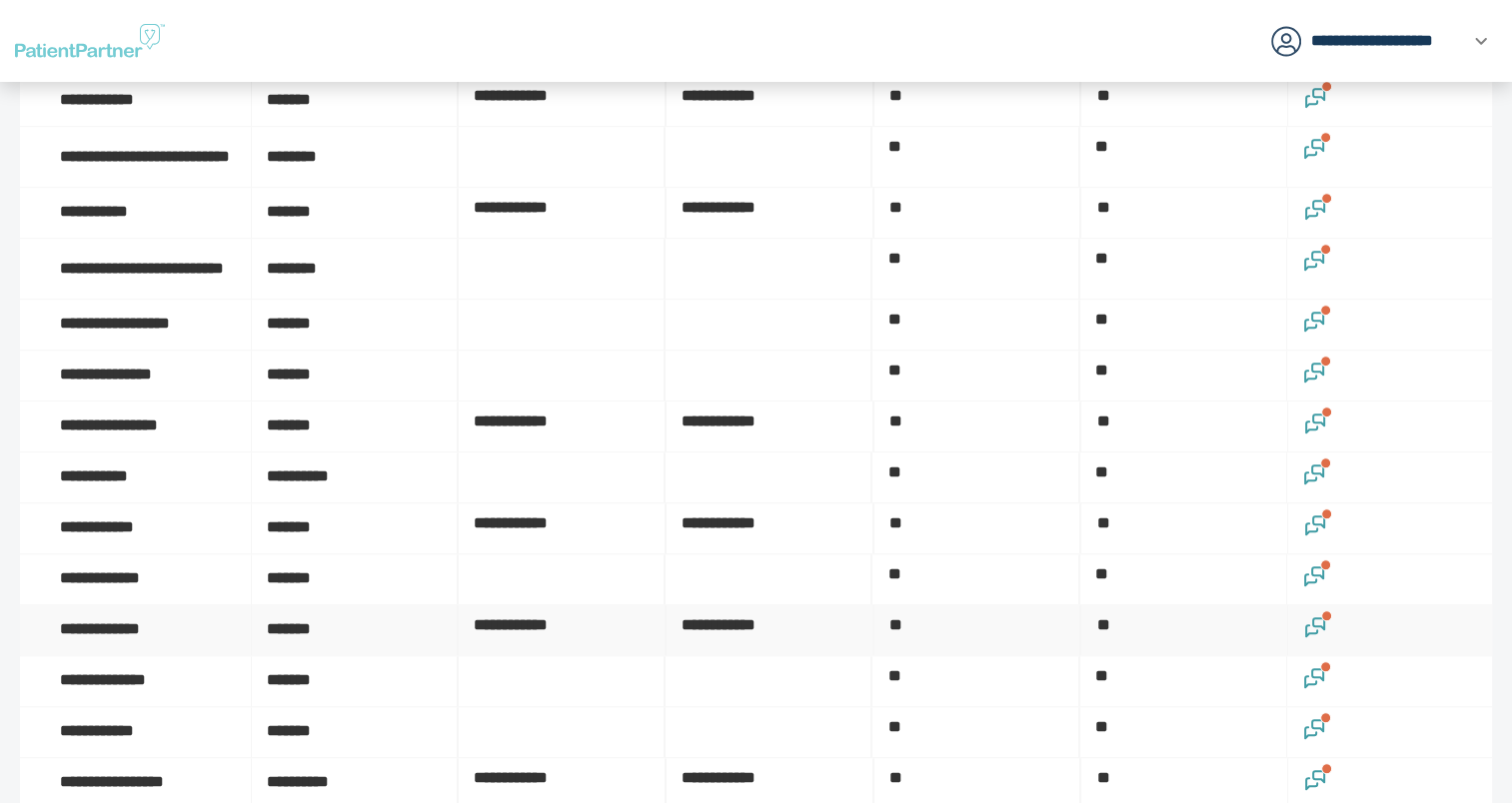 click 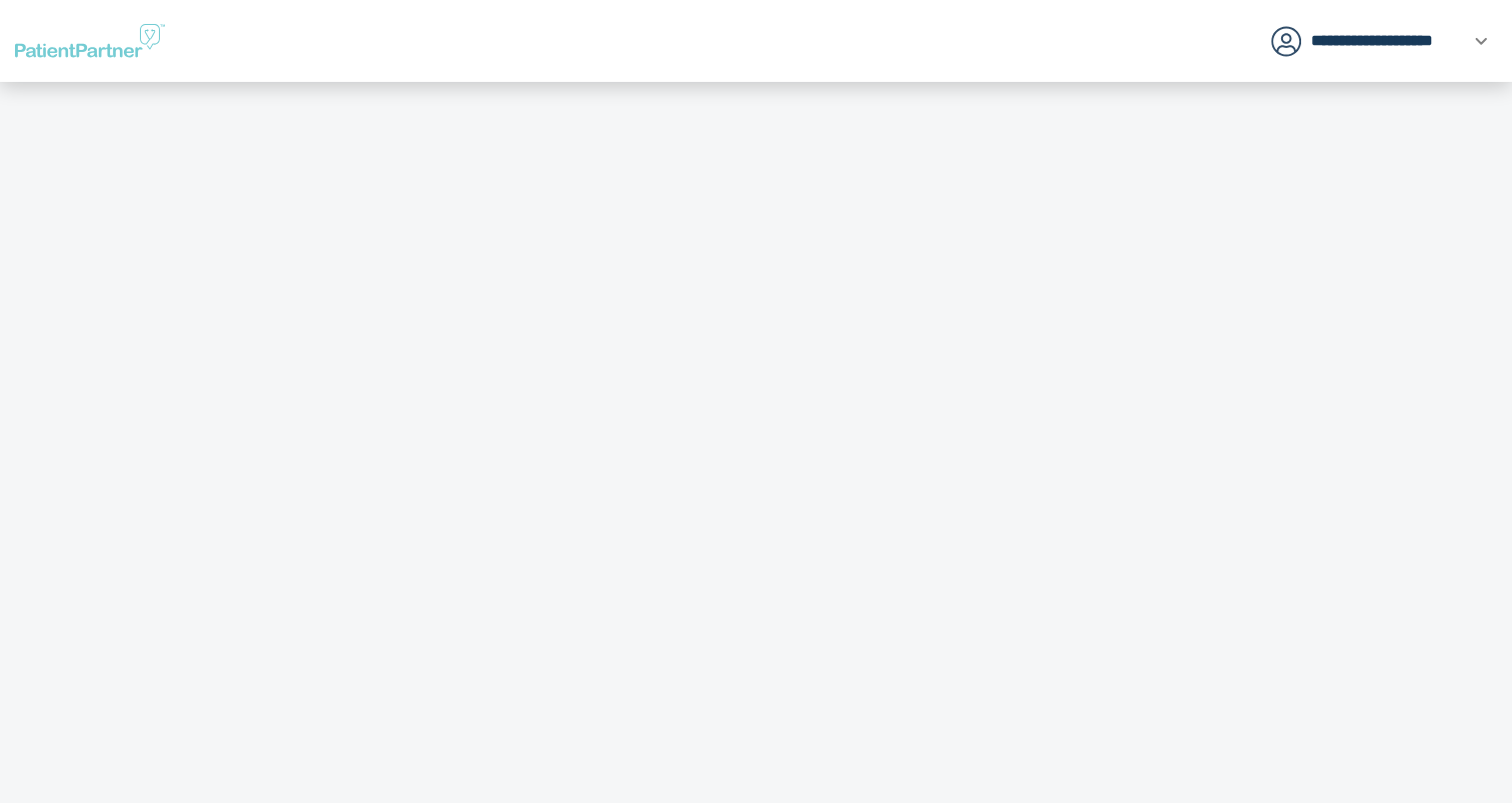 scroll, scrollTop: 0, scrollLeft: 0, axis: both 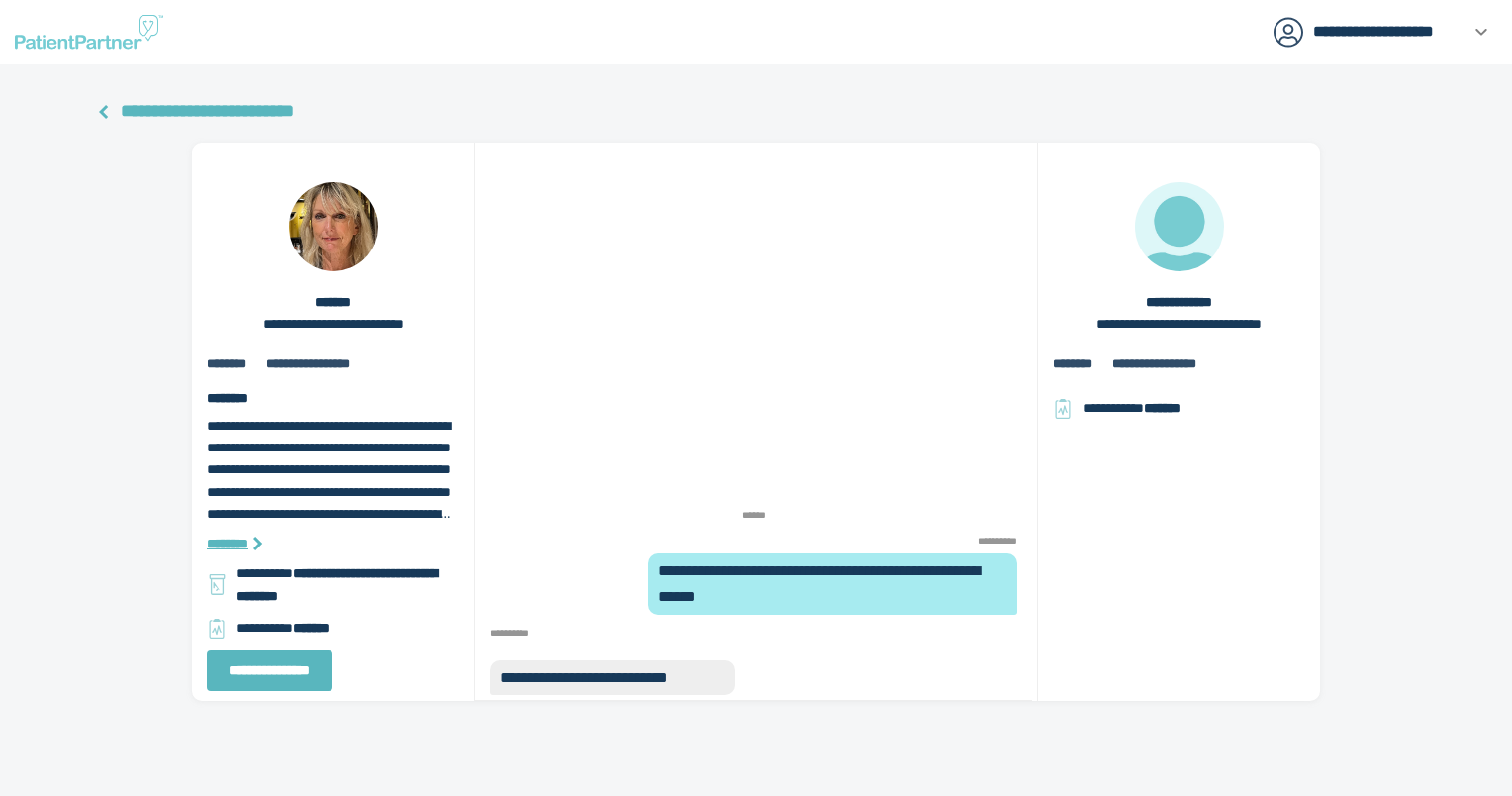 click on "**********" at bounding box center [207, 111] 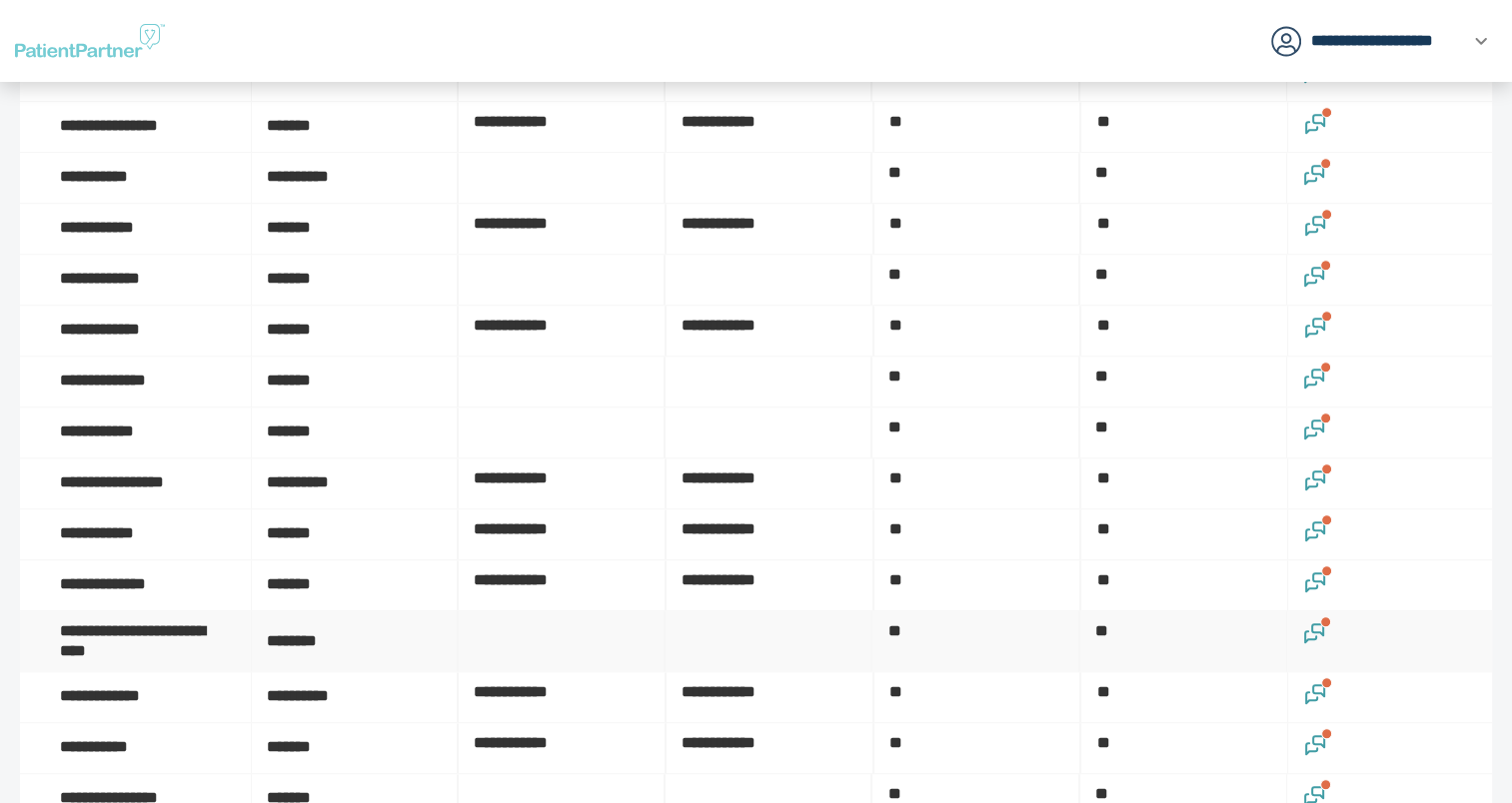 scroll, scrollTop: 1398, scrollLeft: 0, axis: vertical 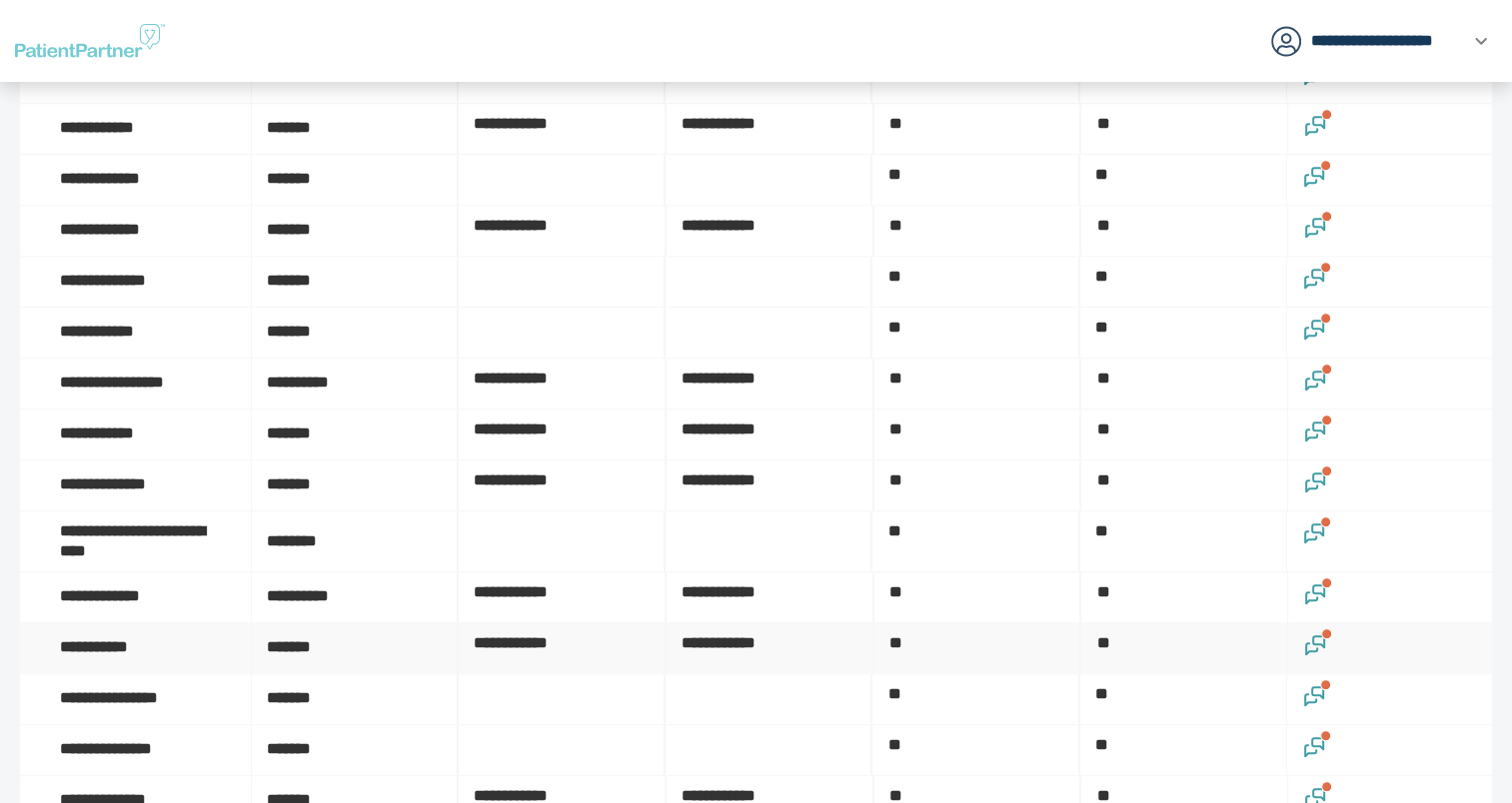 click 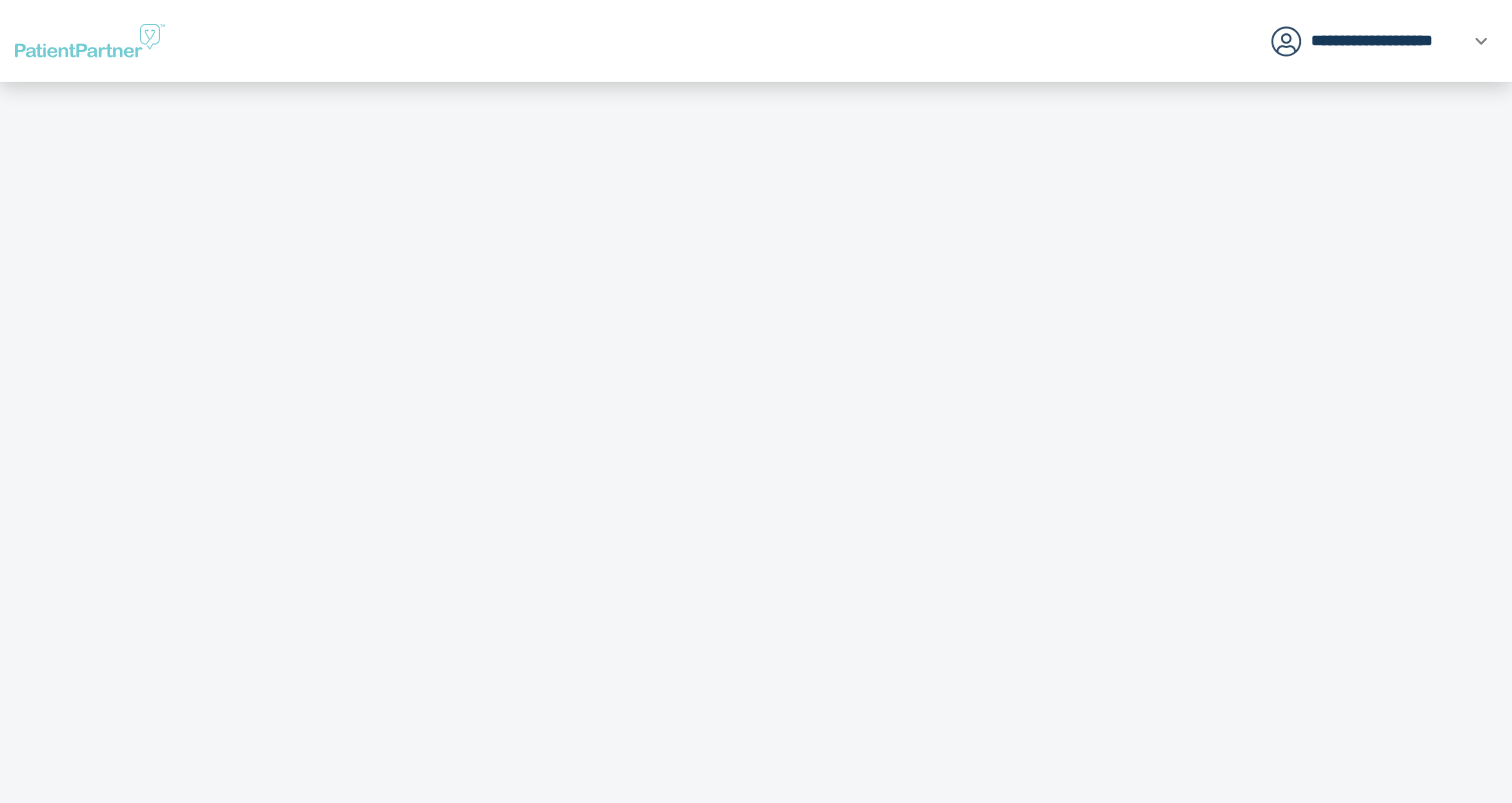scroll, scrollTop: 0, scrollLeft: 0, axis: both 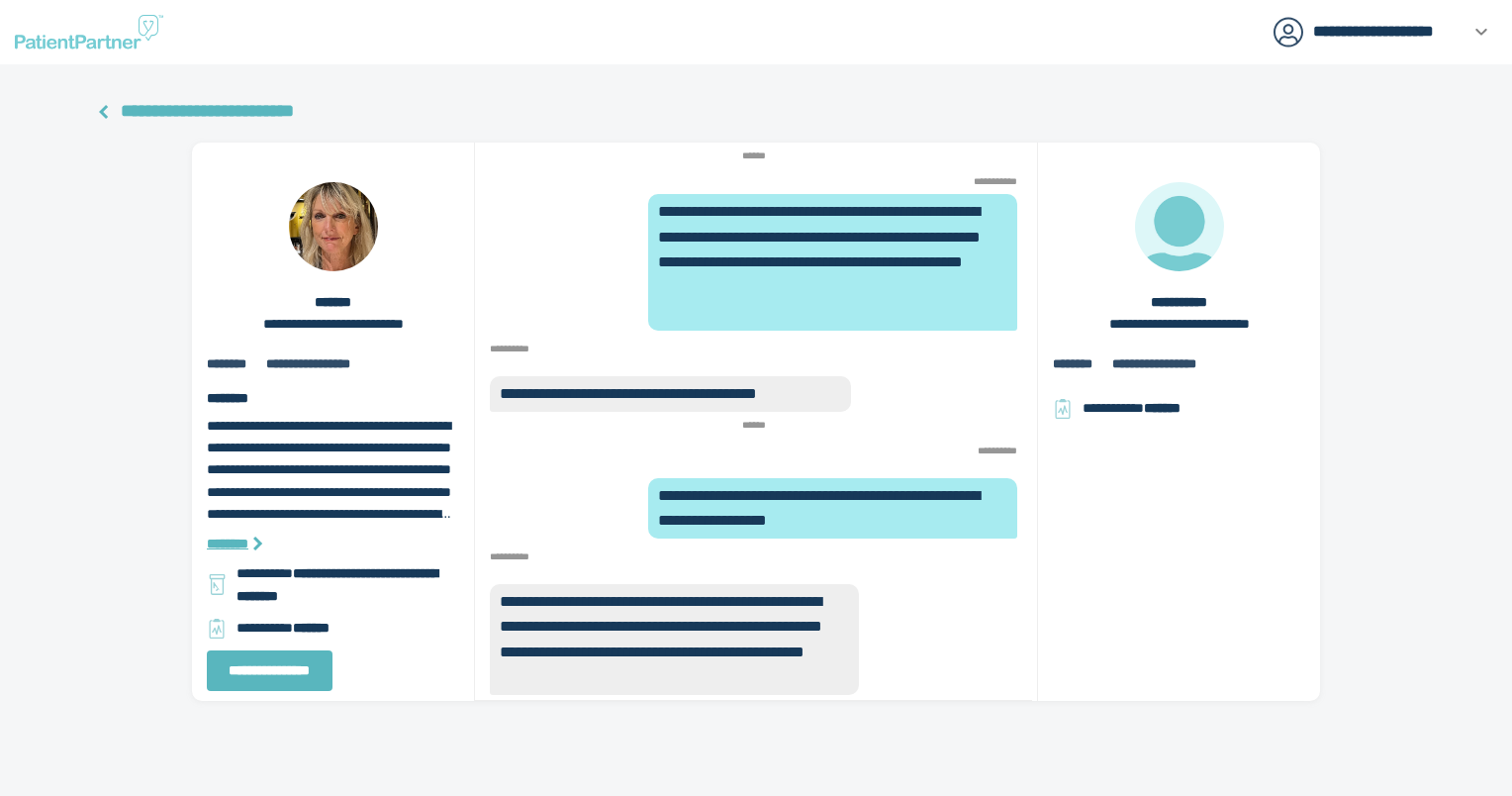 click on "**********" at bounding box center [207, 111] 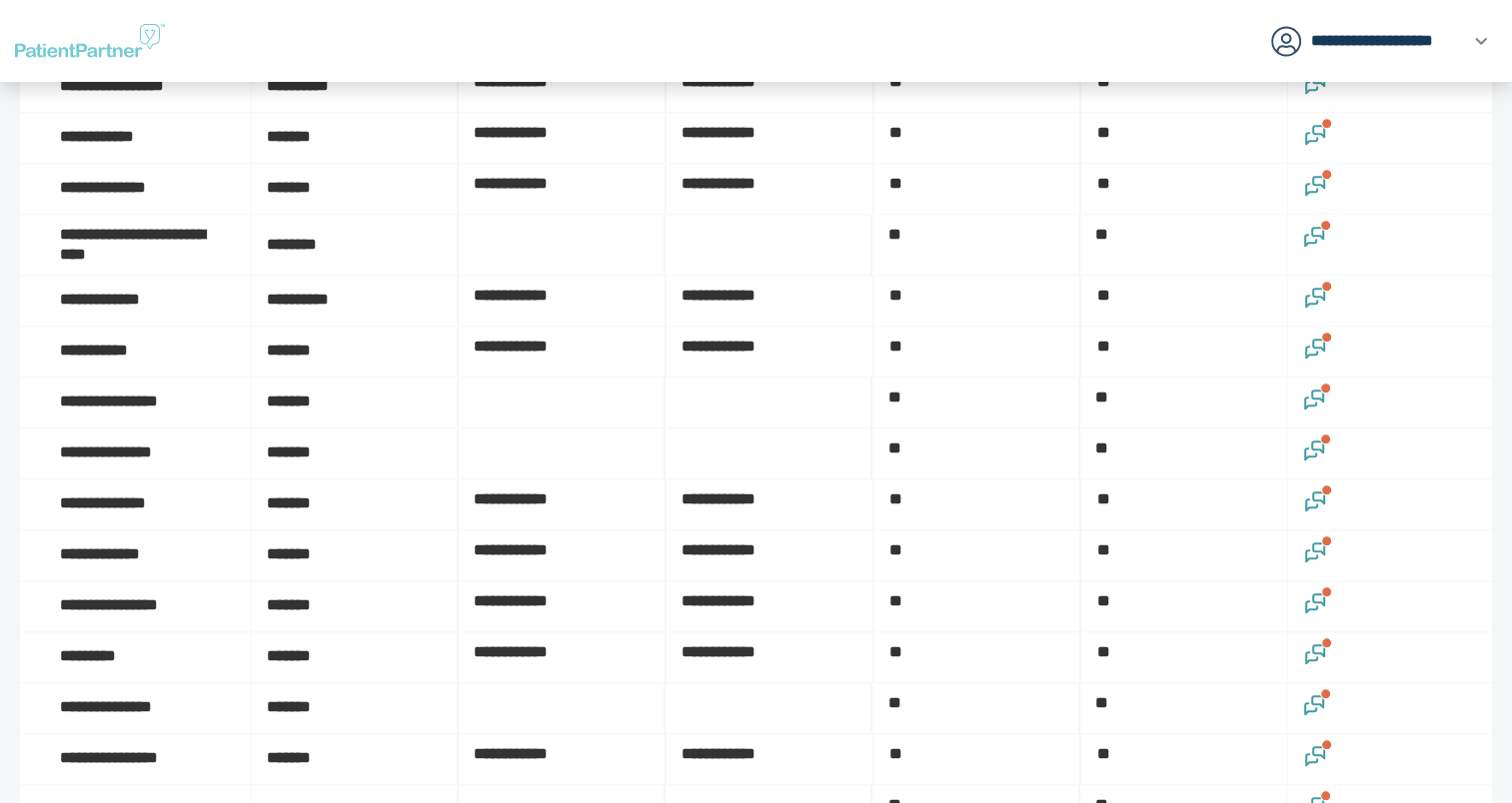 scroll, scrollTop: 1698, scrollLeft: 0, axis: vertical 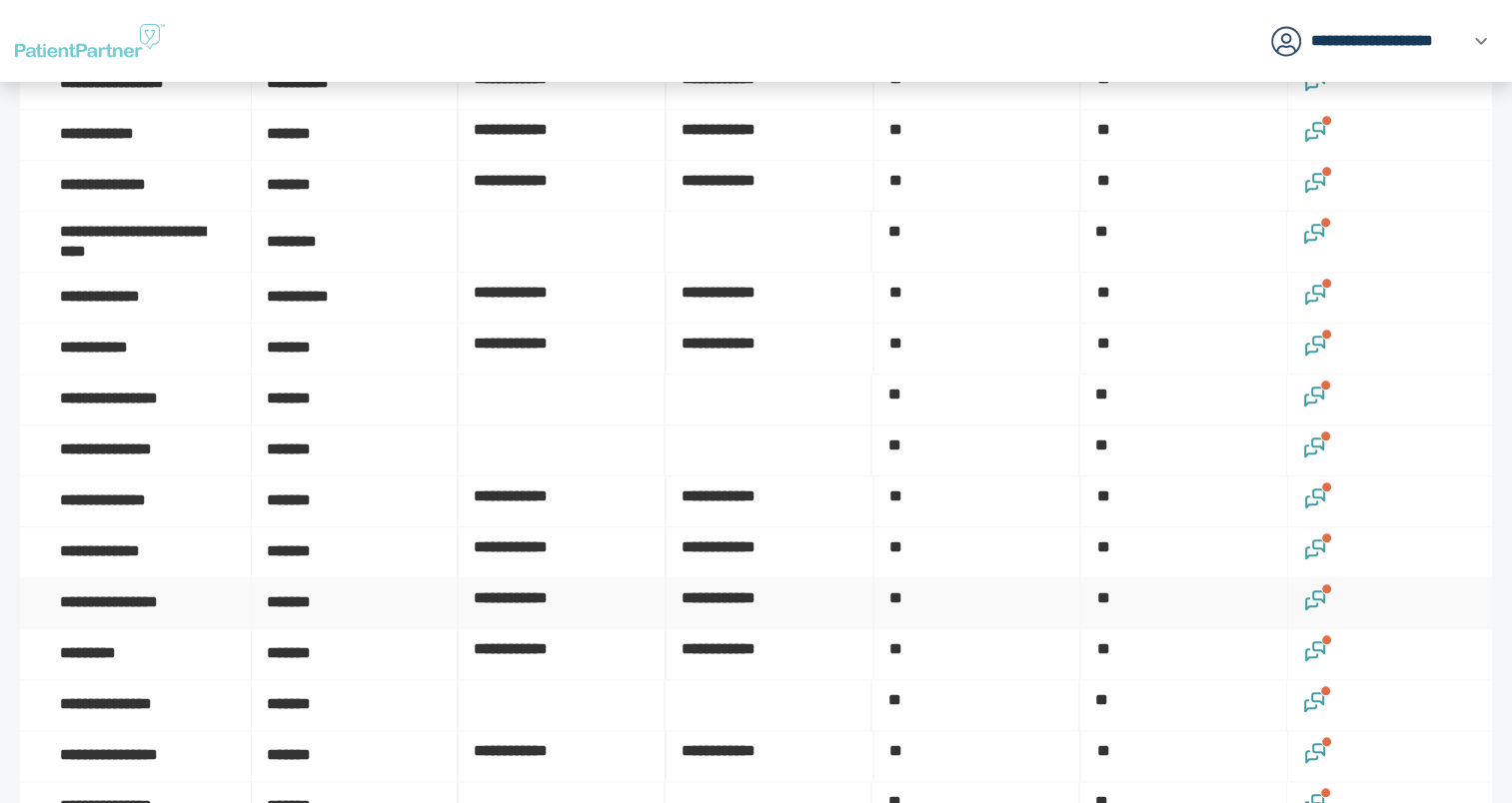 click at bounding box center [1326, 588] 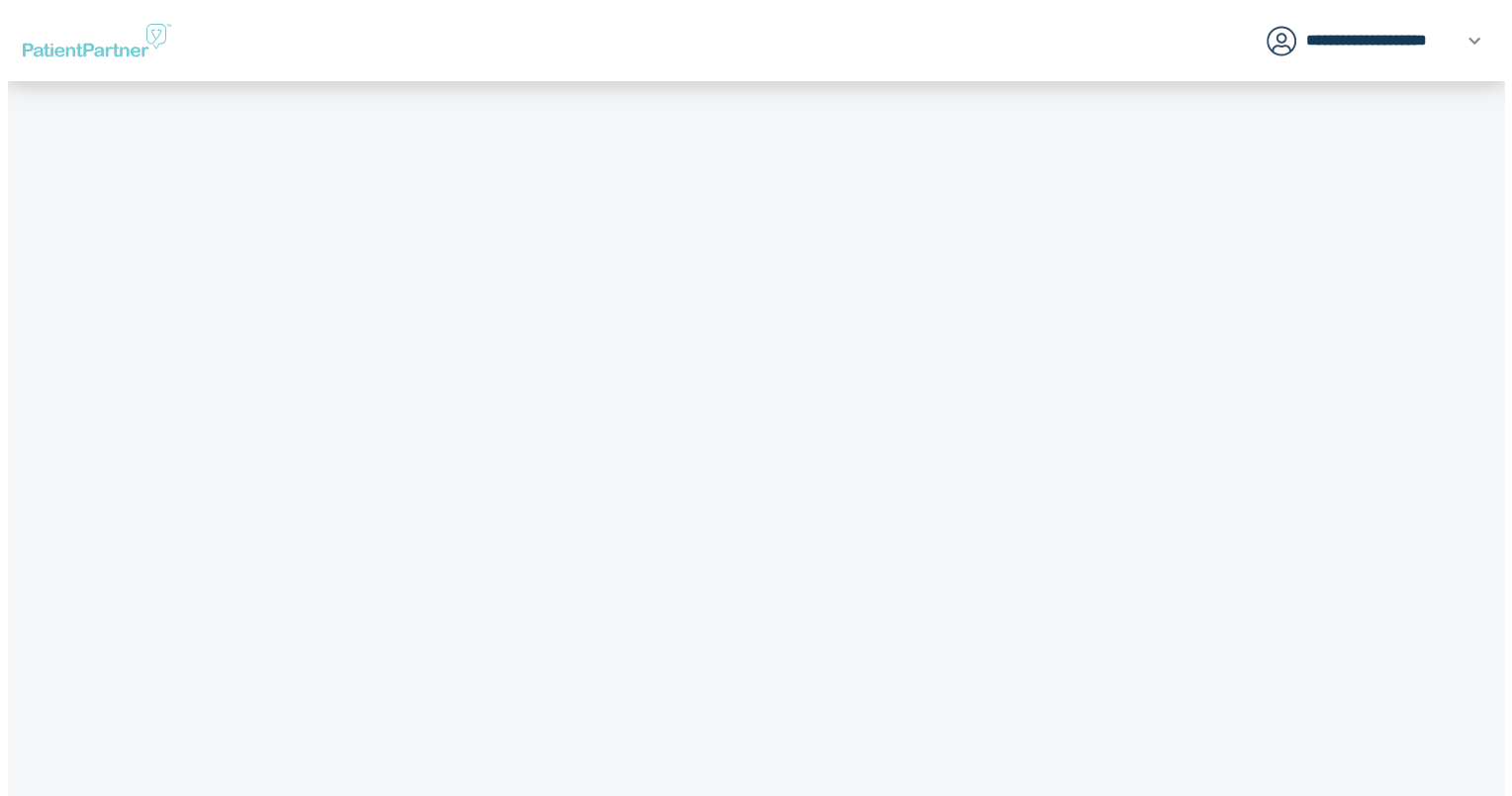scroll, scrollTop: 0, scrollLeft: 0, axis: both 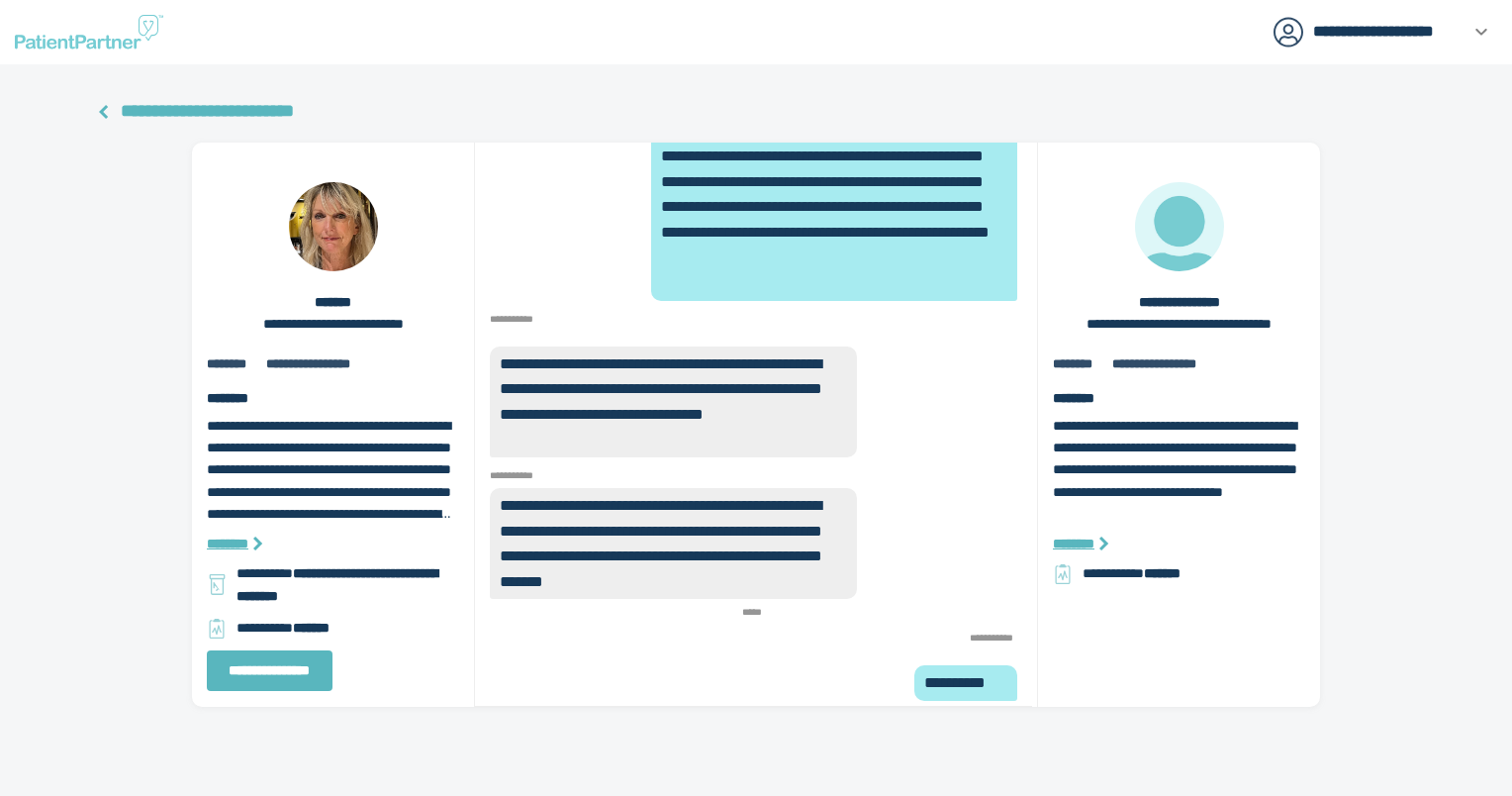 click on "**********" at bounding box center [207, 111] 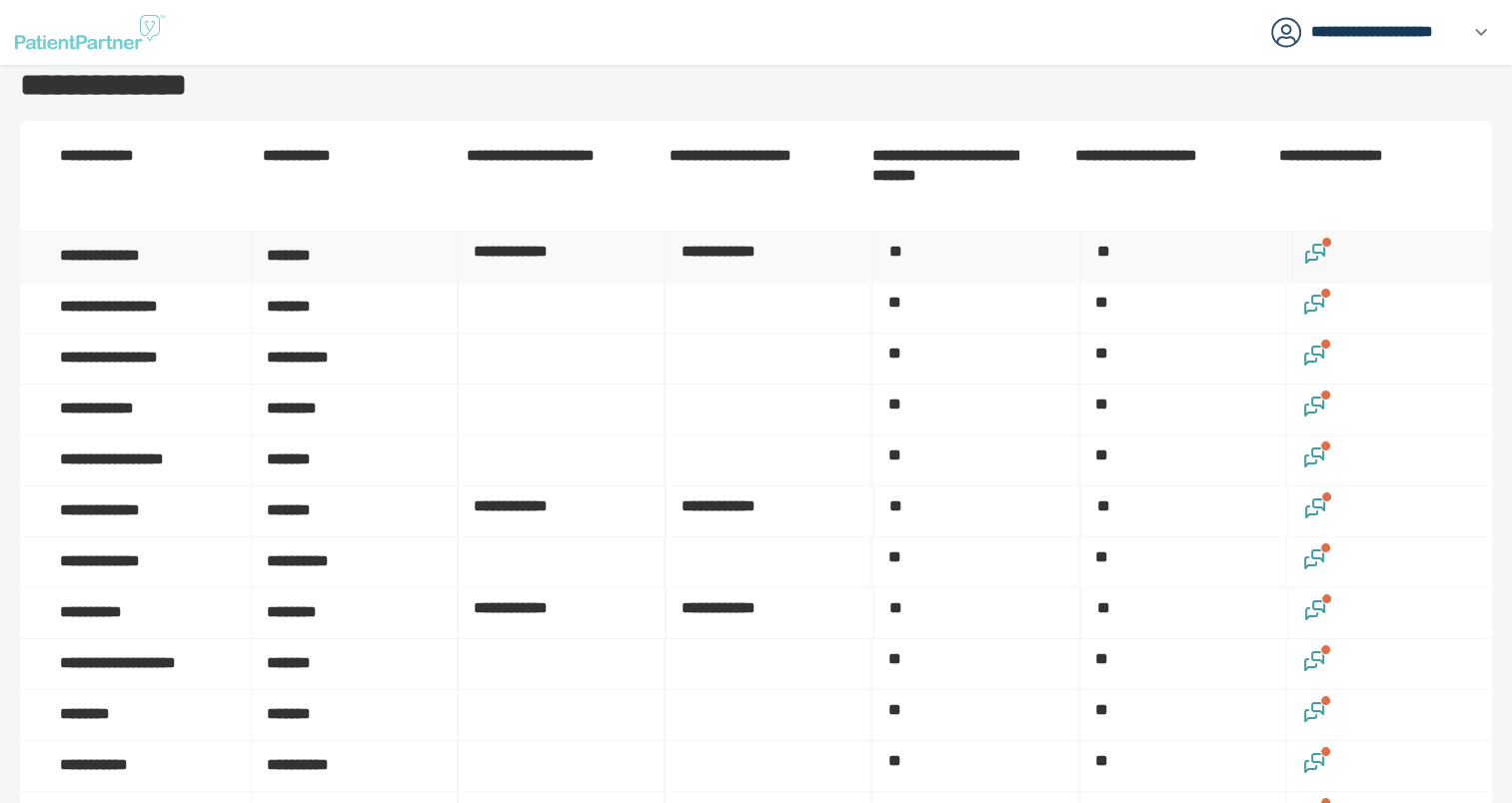 click 